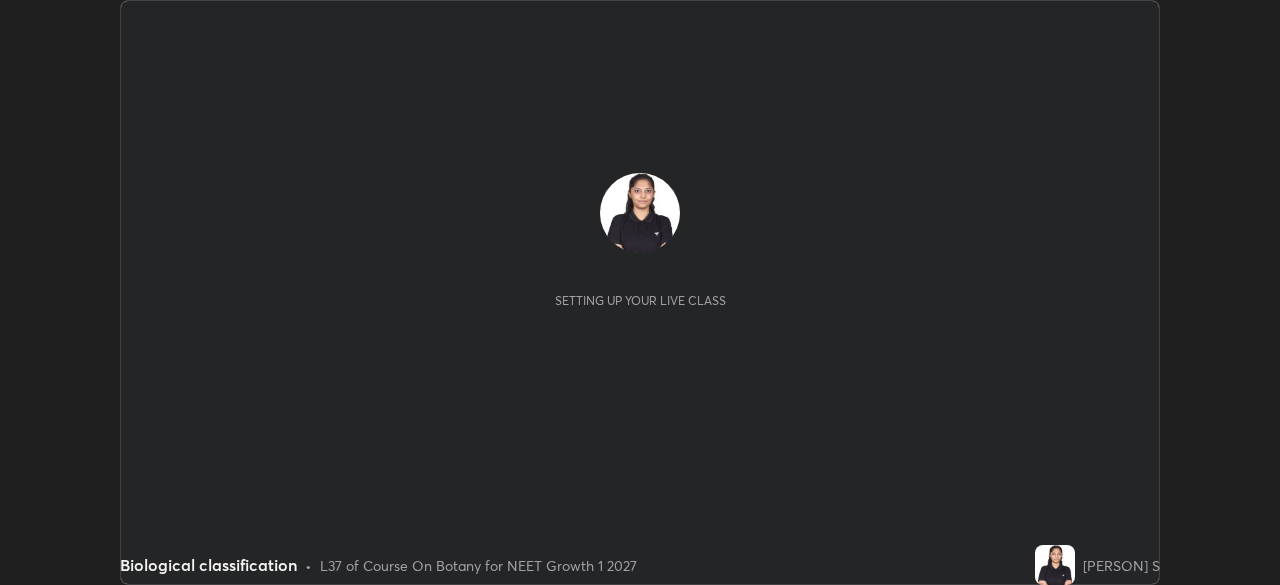 scroll, scrollTop: 0, scrollLeft: 0, axis: both 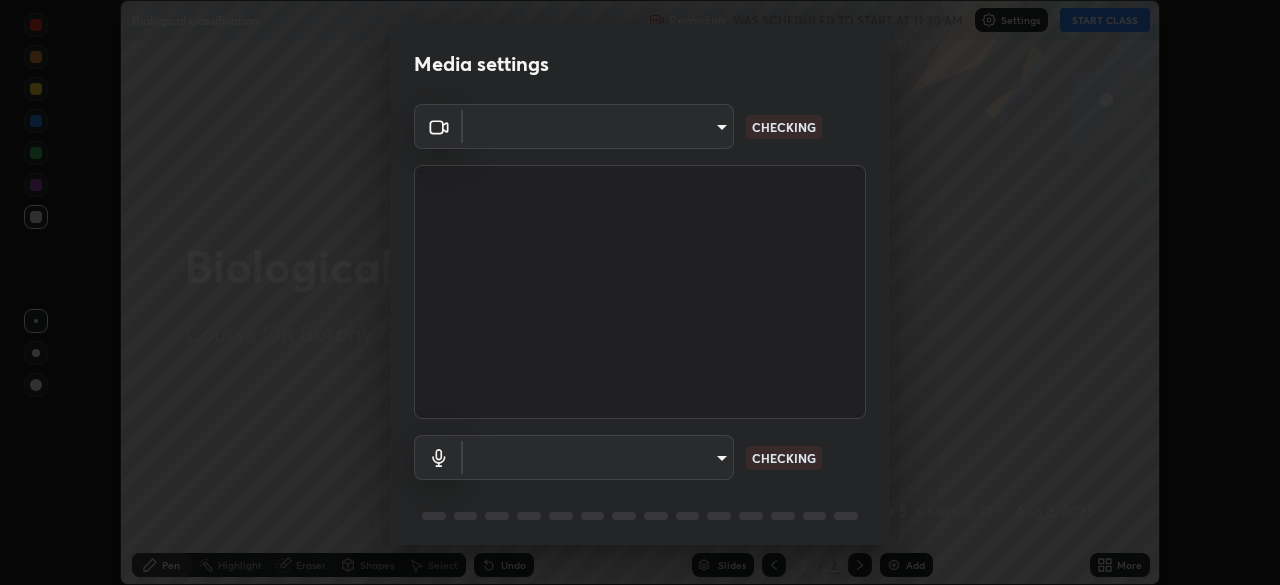 type on "09f294524f3521c037d78ee7cdb71511b6c9344afeed810a356f0d23342d5398" 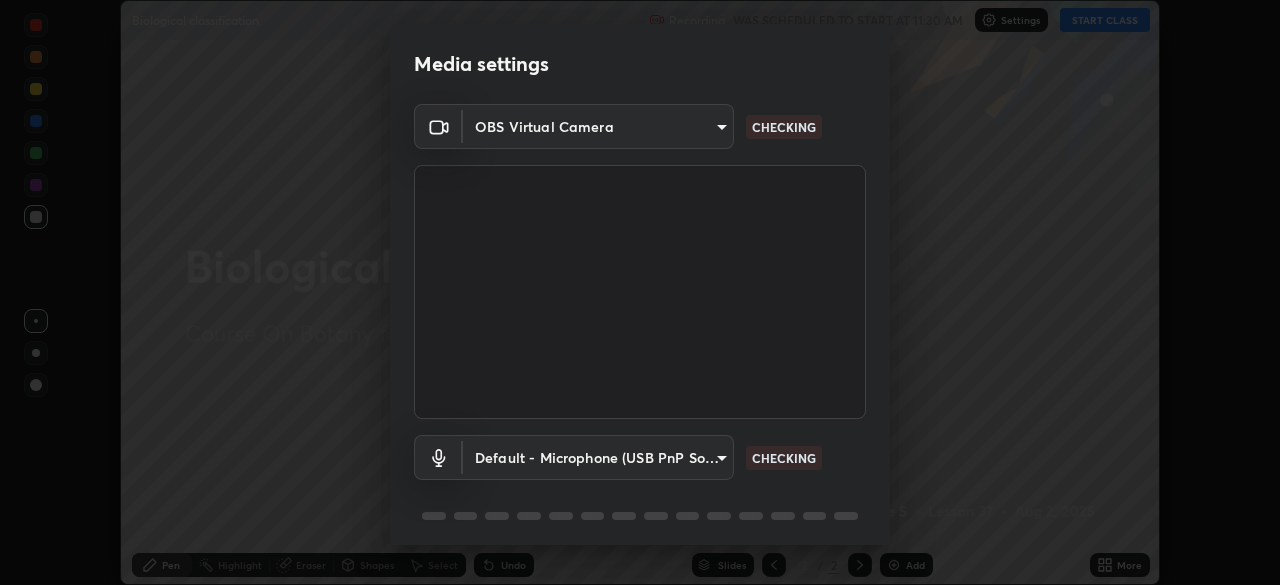 scroll, scrollTop: 71, scrollLeft: 0, axis: vertical 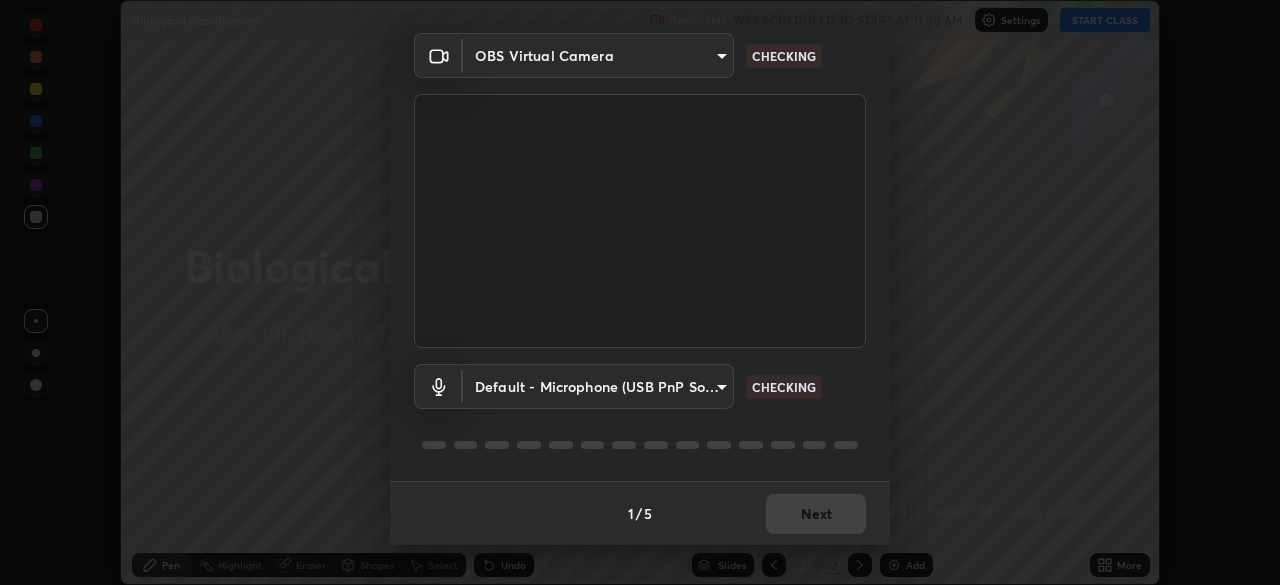 click on "Erase all Biological classification Recording WAS SCHEDULED TO START AT  [TIME] Settings START CLASS Setting up your live class Biological classification • L37 of Course On Botany for NEET Growth 1 2027 [PERSON] S Pen Highlight Eraser Shapes Select Undo Slides 2 / 2 Add More No doubts shared Encourage your learners to ask a doubt for better clarity Report an issue Reason for reporting Buffering Chat not working Audio - Video sync issue Educator video quality low ​ Attach an image Report Media settings OBS Virtual Camera [HASH] CHECKING Default - Microphone (USB PnP Sound Device) default CHECKING 1 / 5 Next" at bounding box center (640, 292) 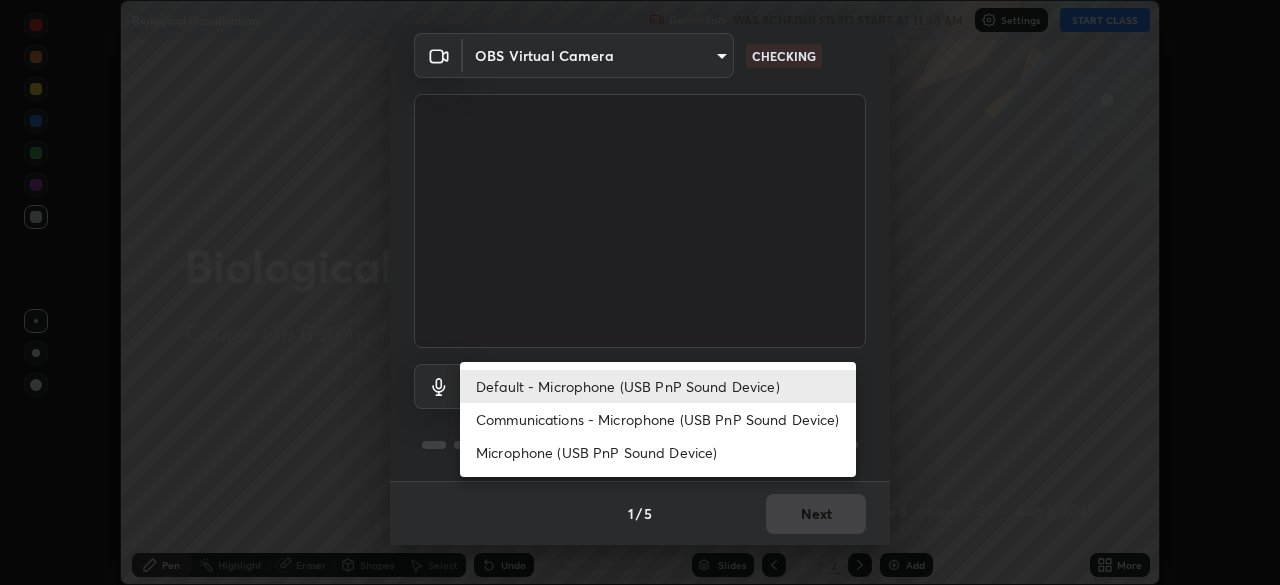 click on "Communications - Microphone (USB PnP Sound Device)" at bounding box center (658, 419) 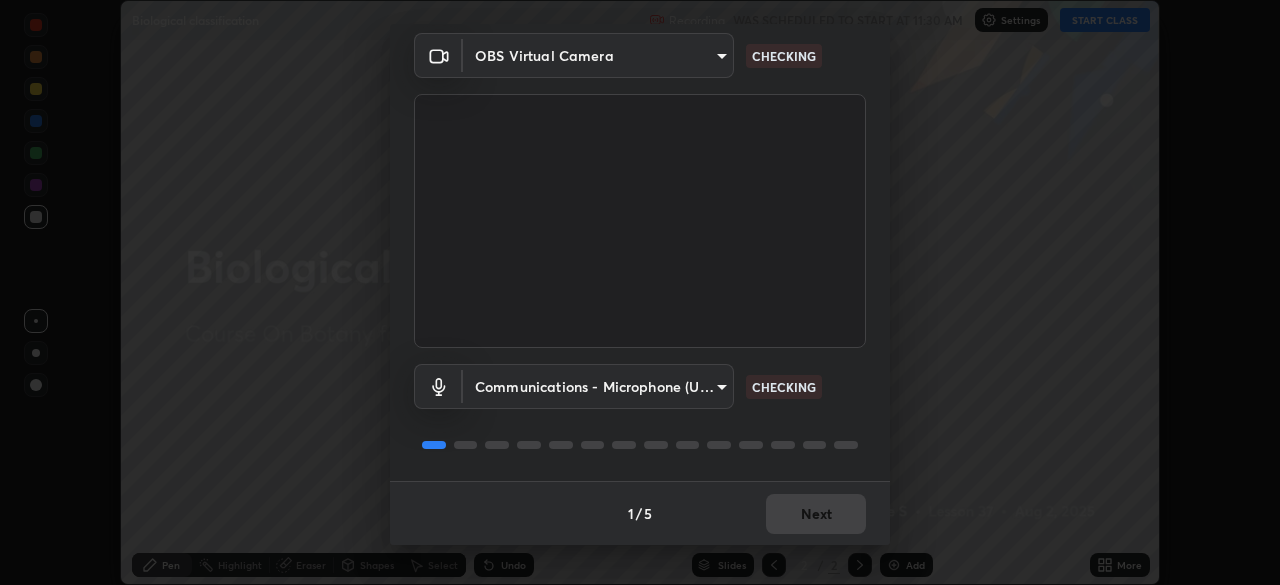 click on "Erase all Biological classification Recording WAS SCHEDULED TO START AT  [TIME] Settings START CLASS Setting up your live class Biological classification • L37 of Course On Botany for NEET Growth 1 2027 [PERSON] S Pen Highlight Eraser Shapes Select Undo Slides 2 / 2 Add More No doubts shared Encourage your learners to ask a doubt for better clarity Report an issue Reason for reporting Buffering Chat not working Audio - Video sync issue Educator video quality low ​ Attach an image Report Media settings OBS Virtual Camera [HASH] CHECKING Communications - Microphone (USB PnP Sound Device) communications CHECKING 1 / 5 Next" at bounding box center (640, 292) 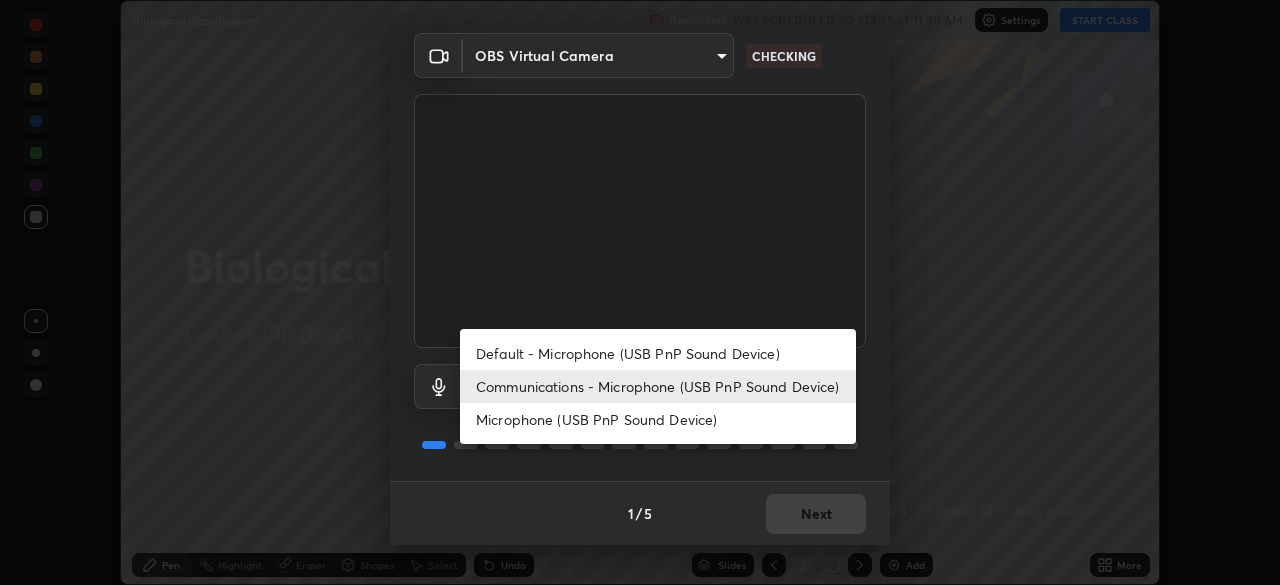 click on "Default - Microphone (USB PnP Sound Device)" at bounding box center (658, 353) 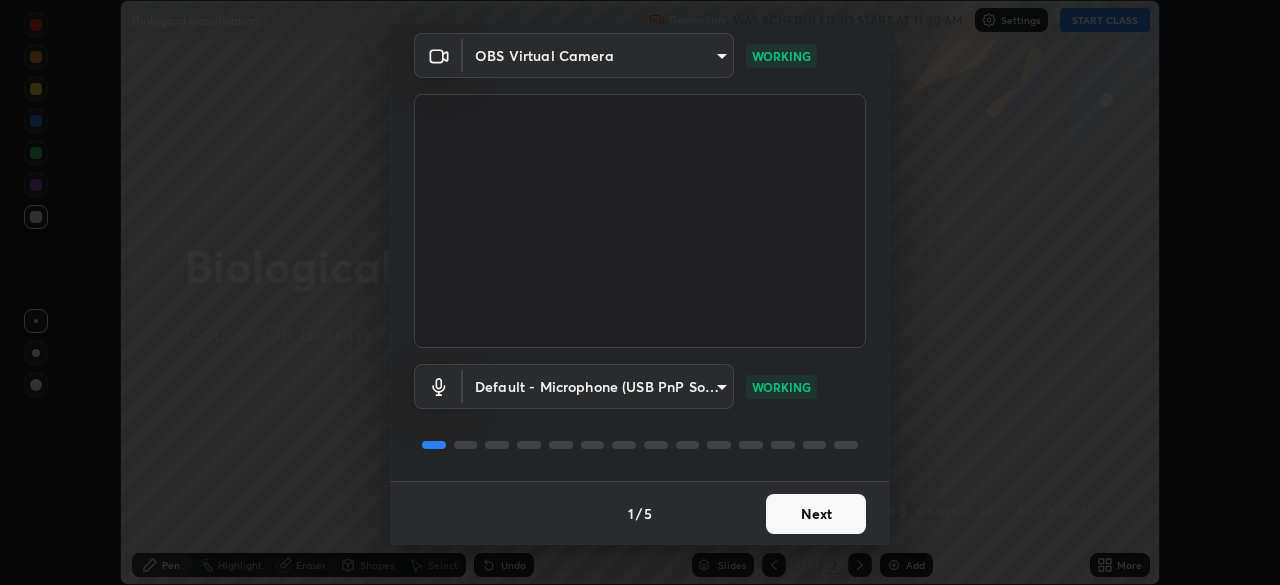 click on "Next" at bounding box center (816, 514) 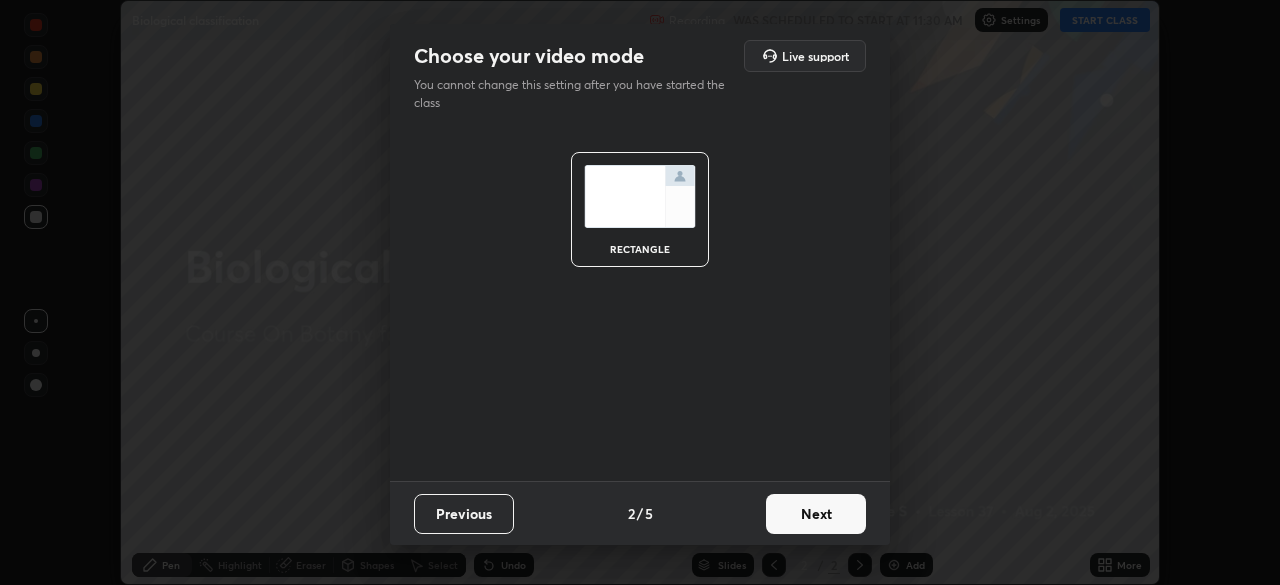 scroll, scrollTop: 0, scrollLeft: 0, axis: both 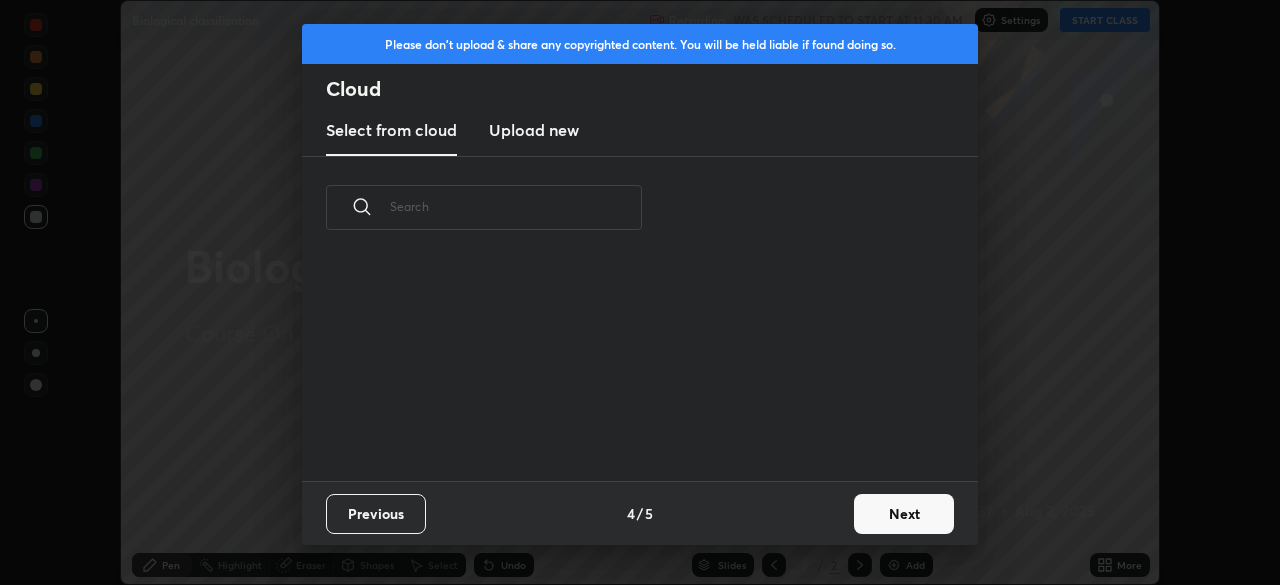 click on "Previous 4 / 5 Next" at bounding box center (640, 513) 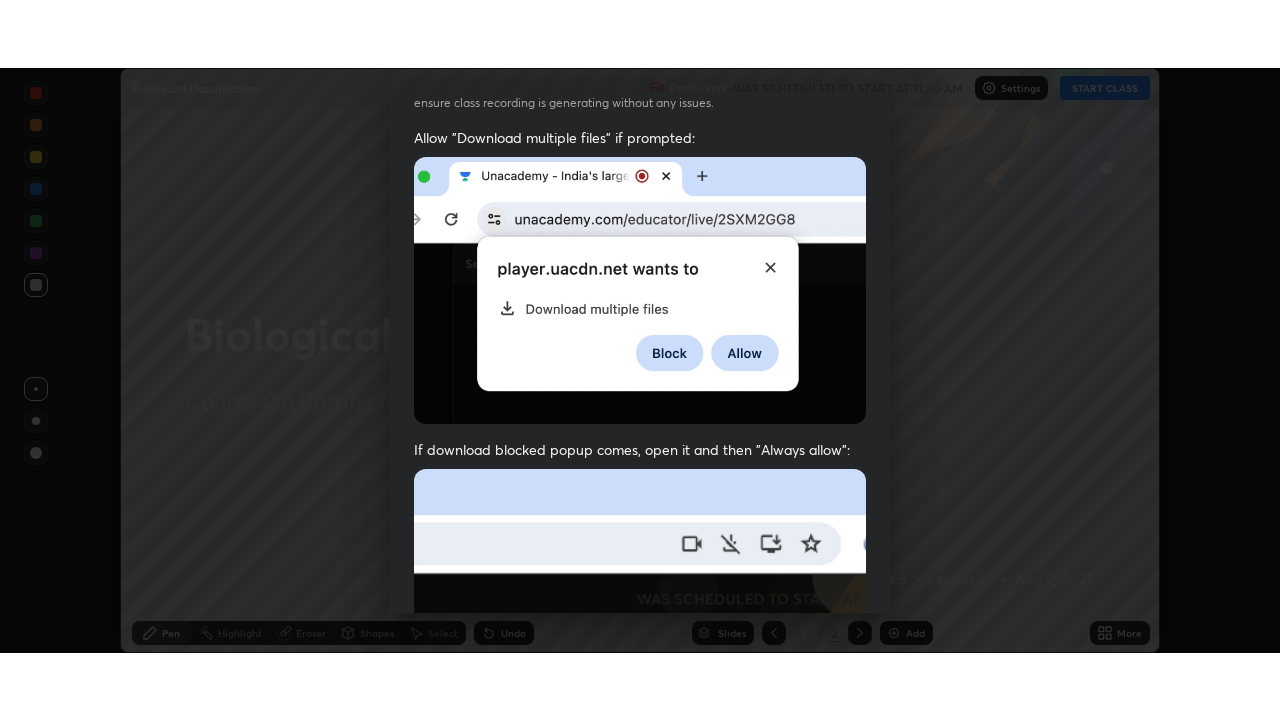 scroll, scrollTop: 479, scrollLeft: 0, axis: vertical 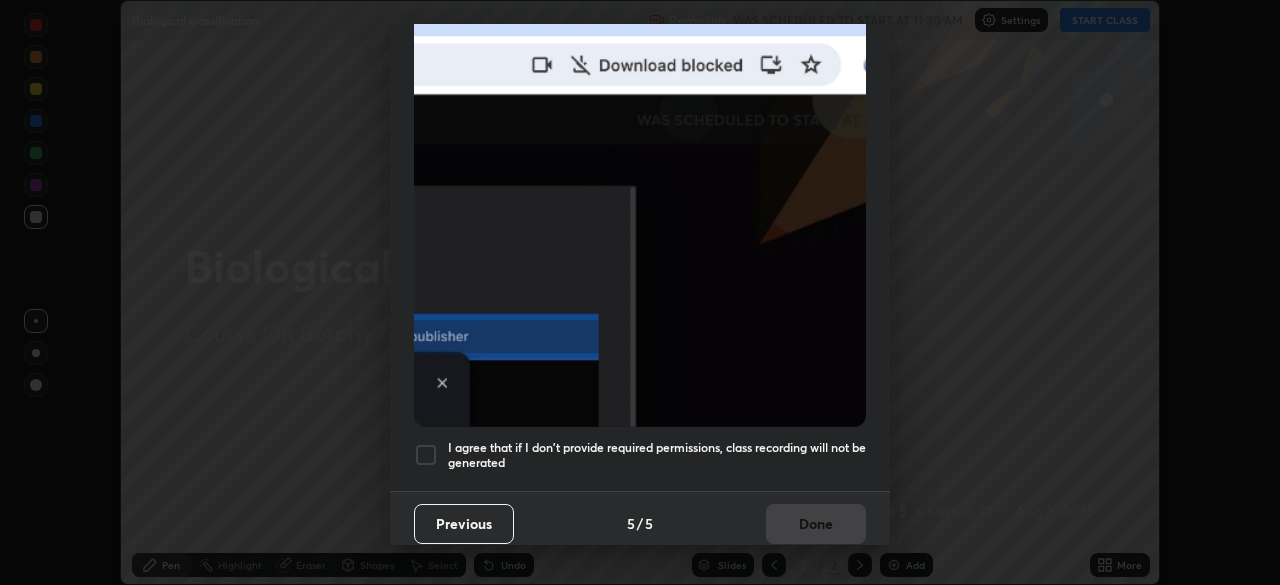 click on "I agree that if I don't provide required permissions, class recording will not be generated" at bounding box center (657, 455) 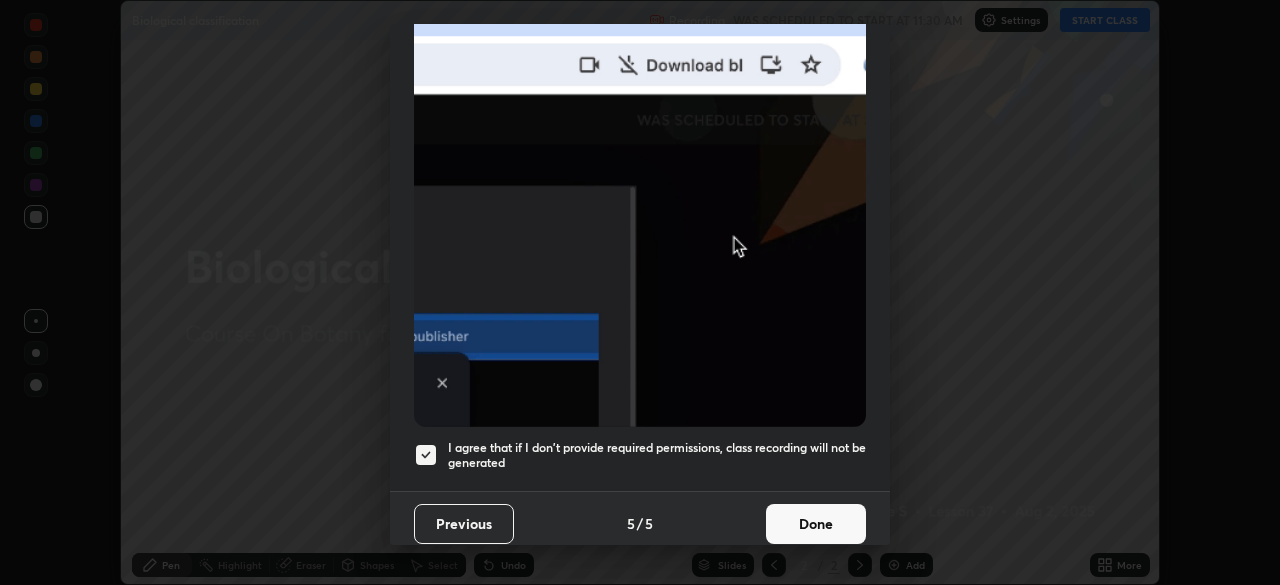 click on "Done" at bounding box center [816, 524] 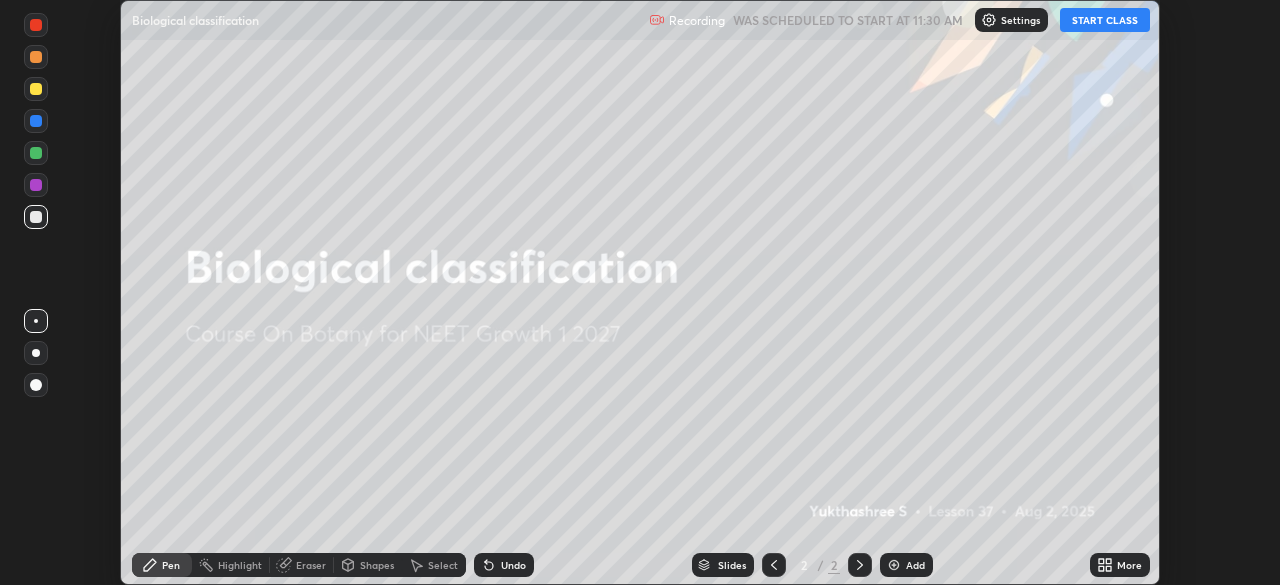 click on "START CLASS" at bounding box center (1105, 20) 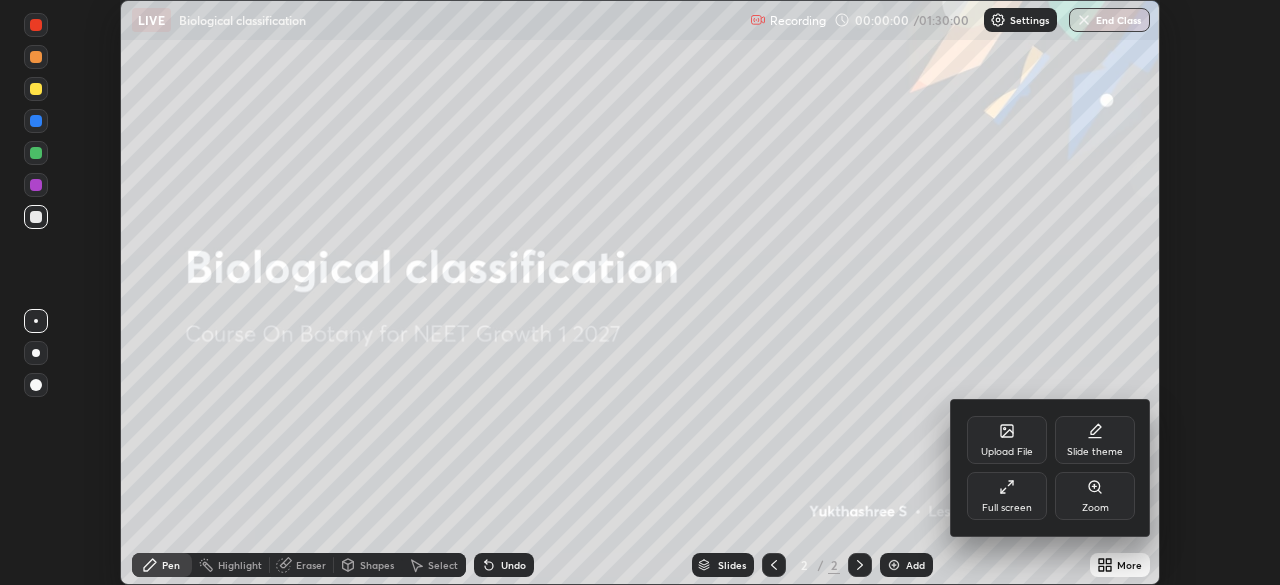 click on "Full screen" at bounding box center [1007, 496] 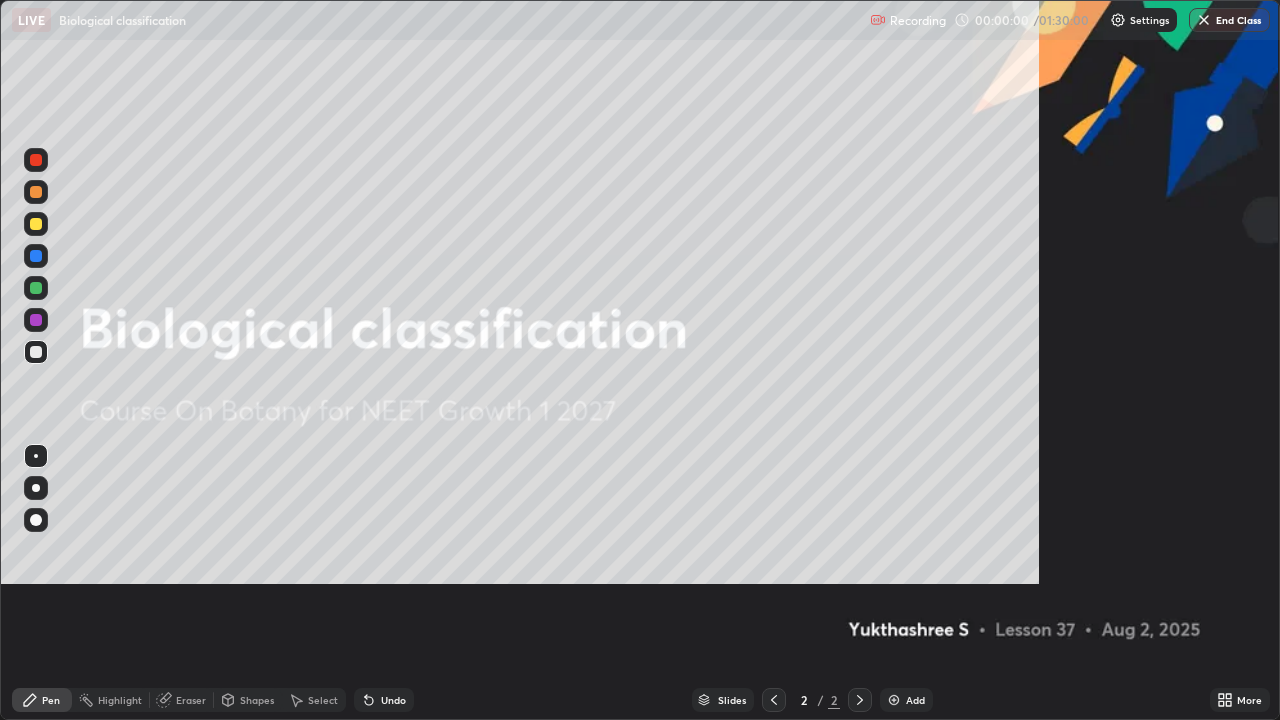 scroll, scrollTop: 99280, scrollLeft: 98720, axis: both 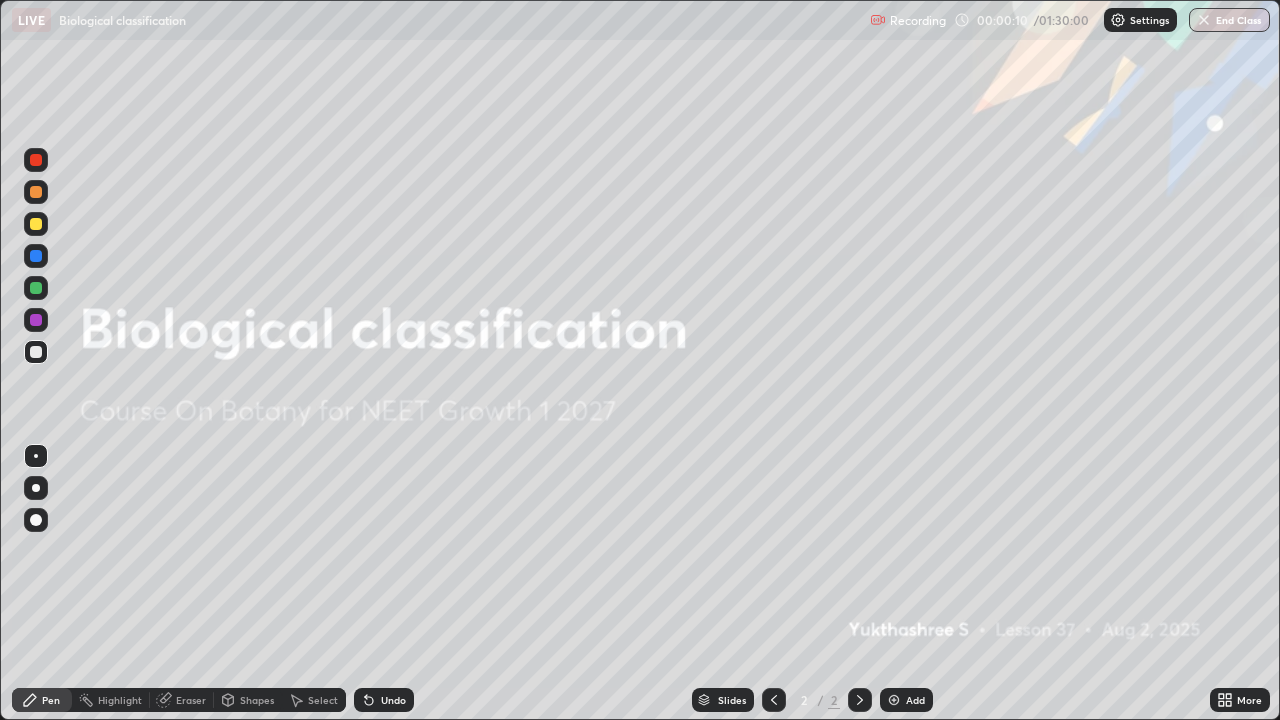 click on "More" at bounding box center [1240, 700] 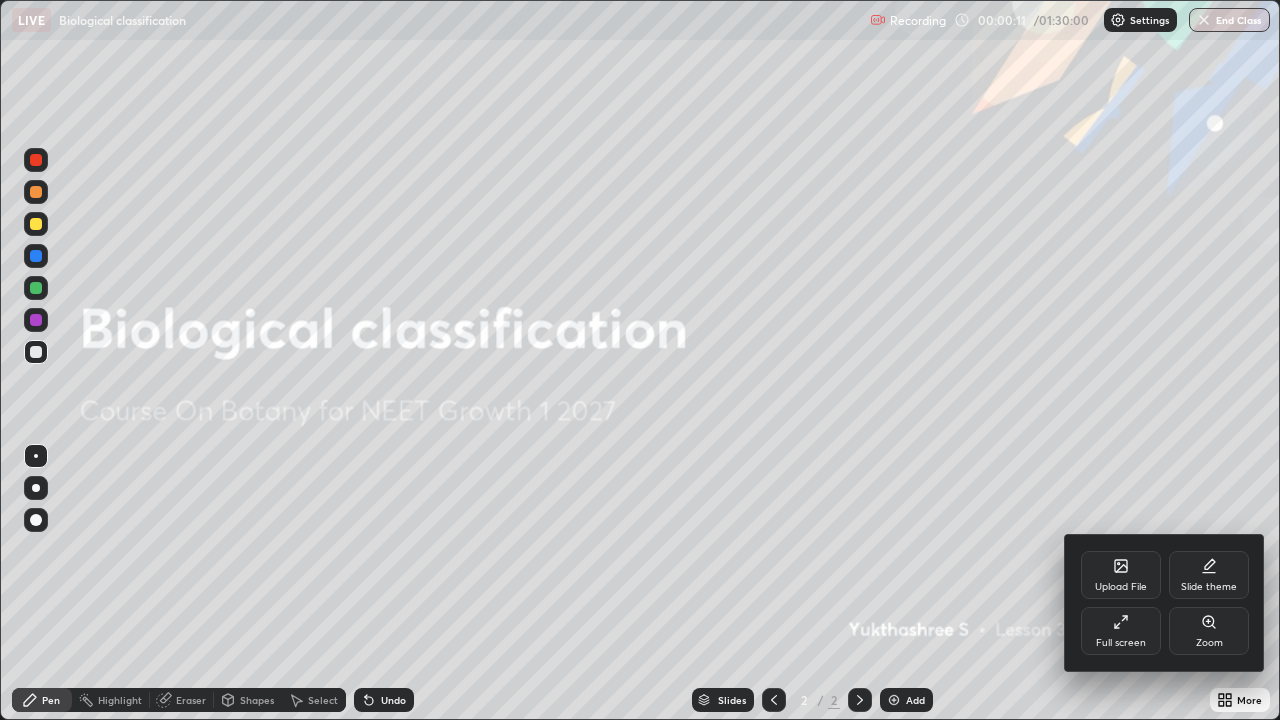 click on "Full screen" at bounding box center (1121, 631) 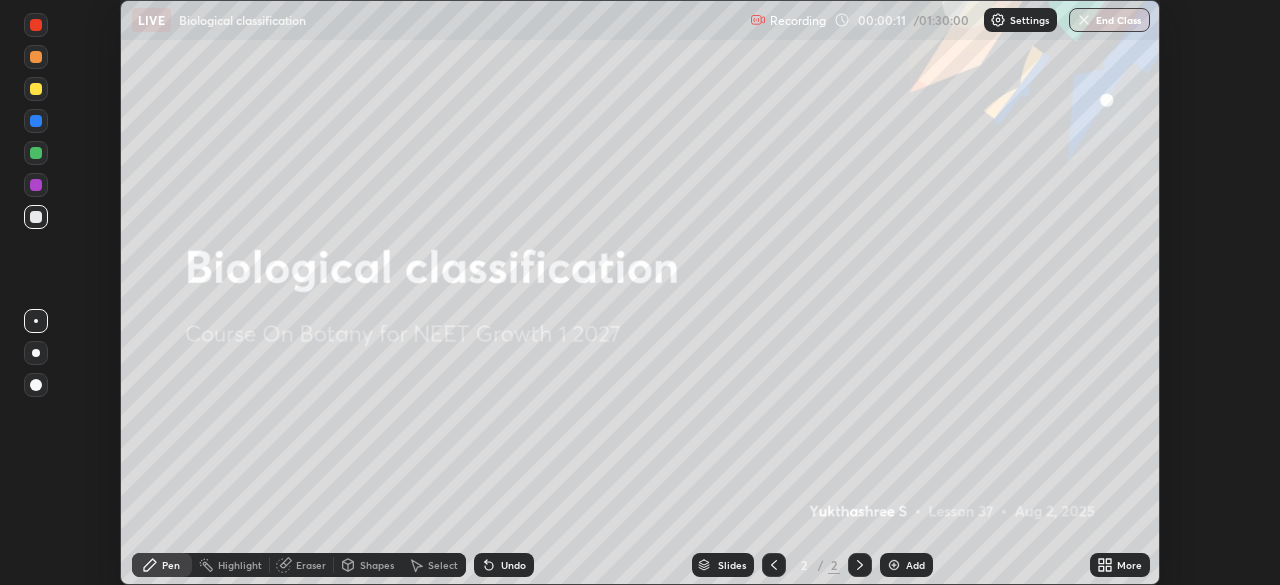scroll, scrollTop: 585, scrollLeft: 1280, axis: both 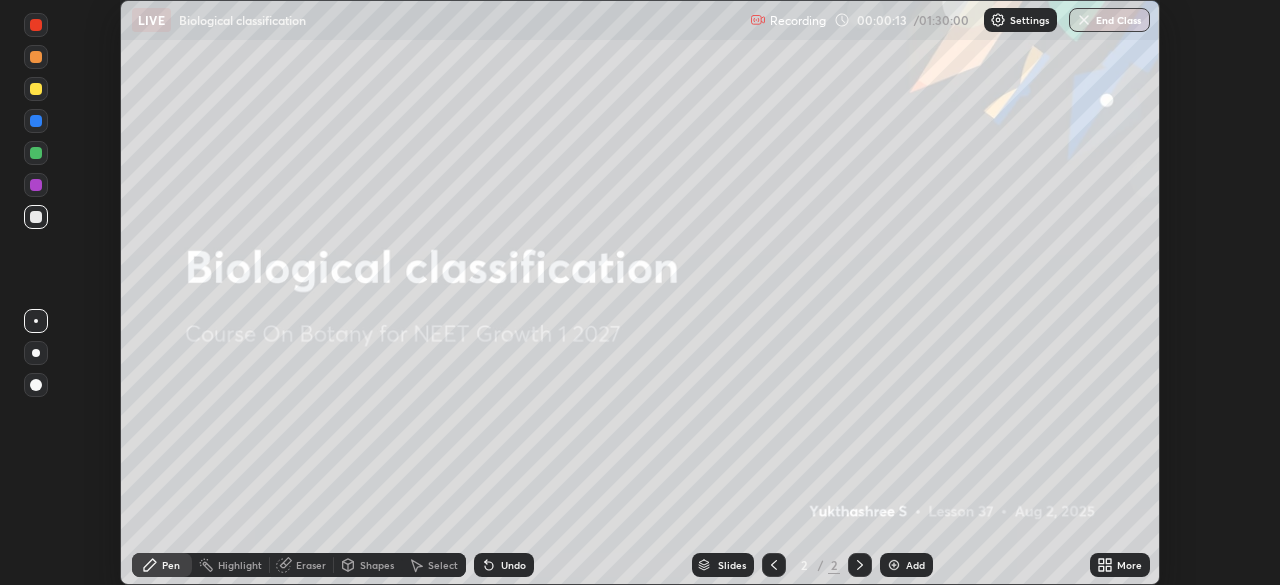 click on "Setting up your live class" at bounding box center (640, 292) 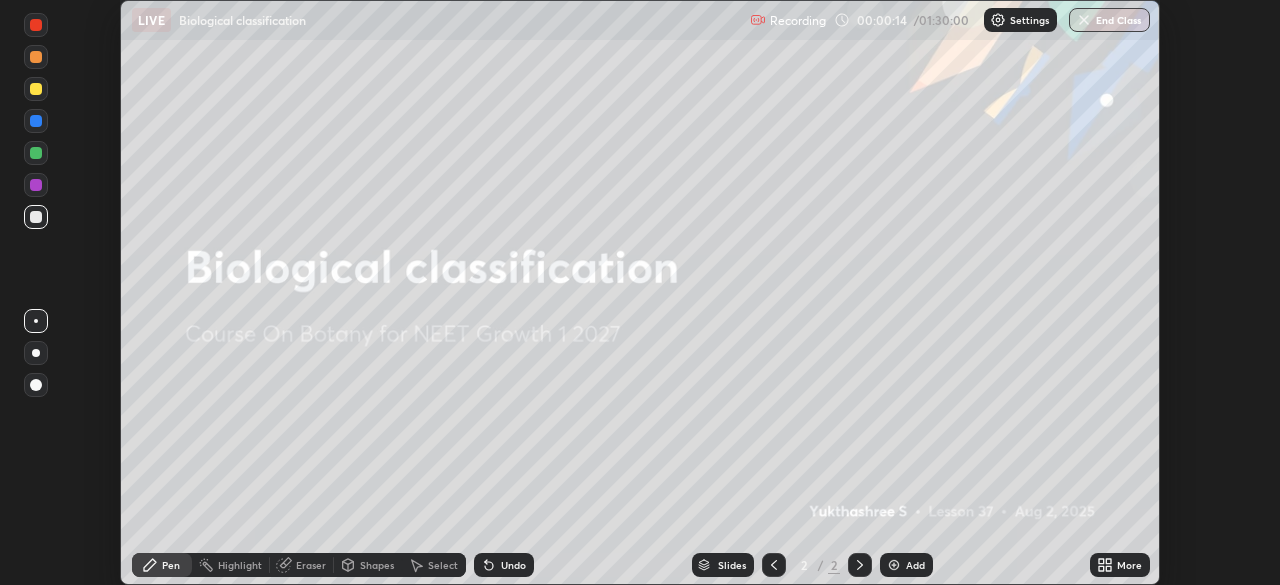 click 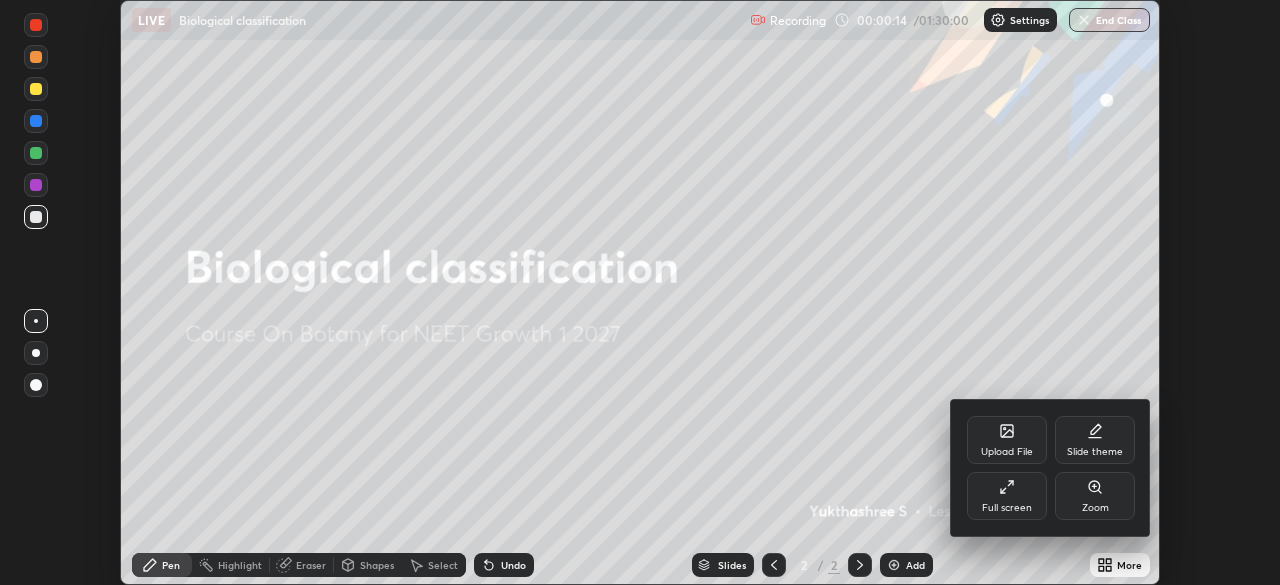 click on "Full screen" at bounding box center (1007, 496) 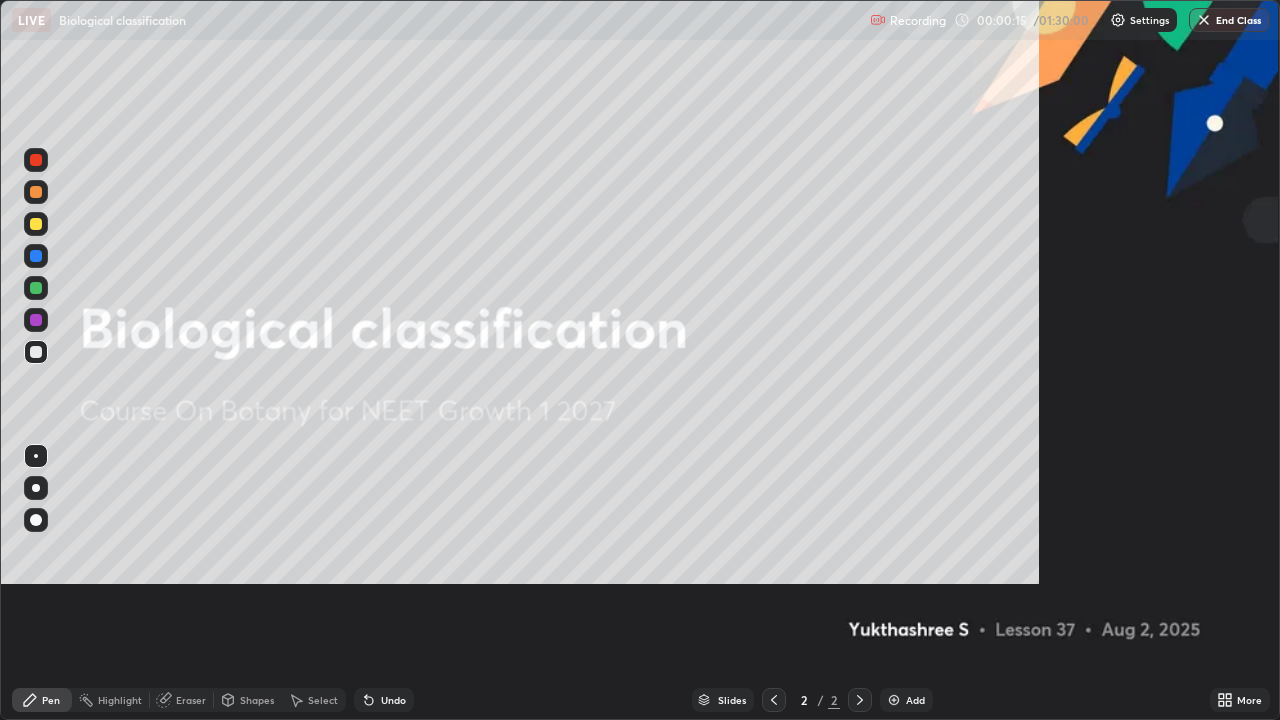 scroll, scrollTop: 99280, scrollLeft: 98720, axis: both 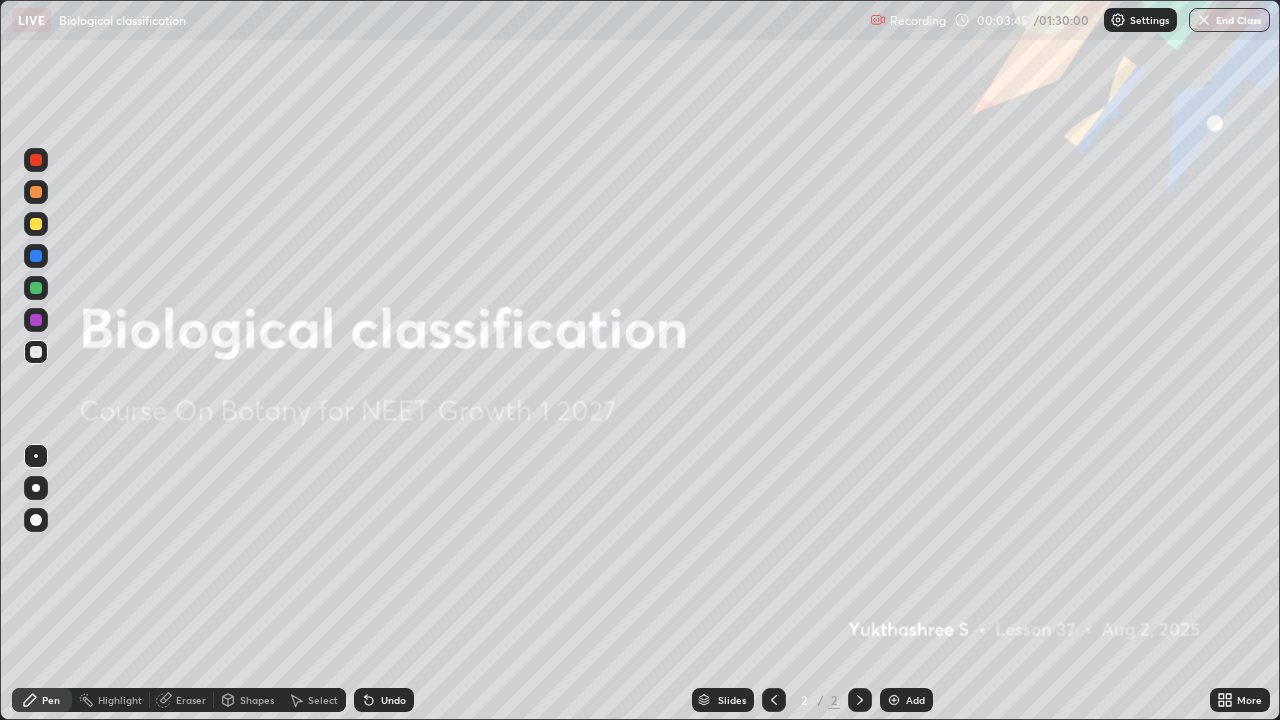 click 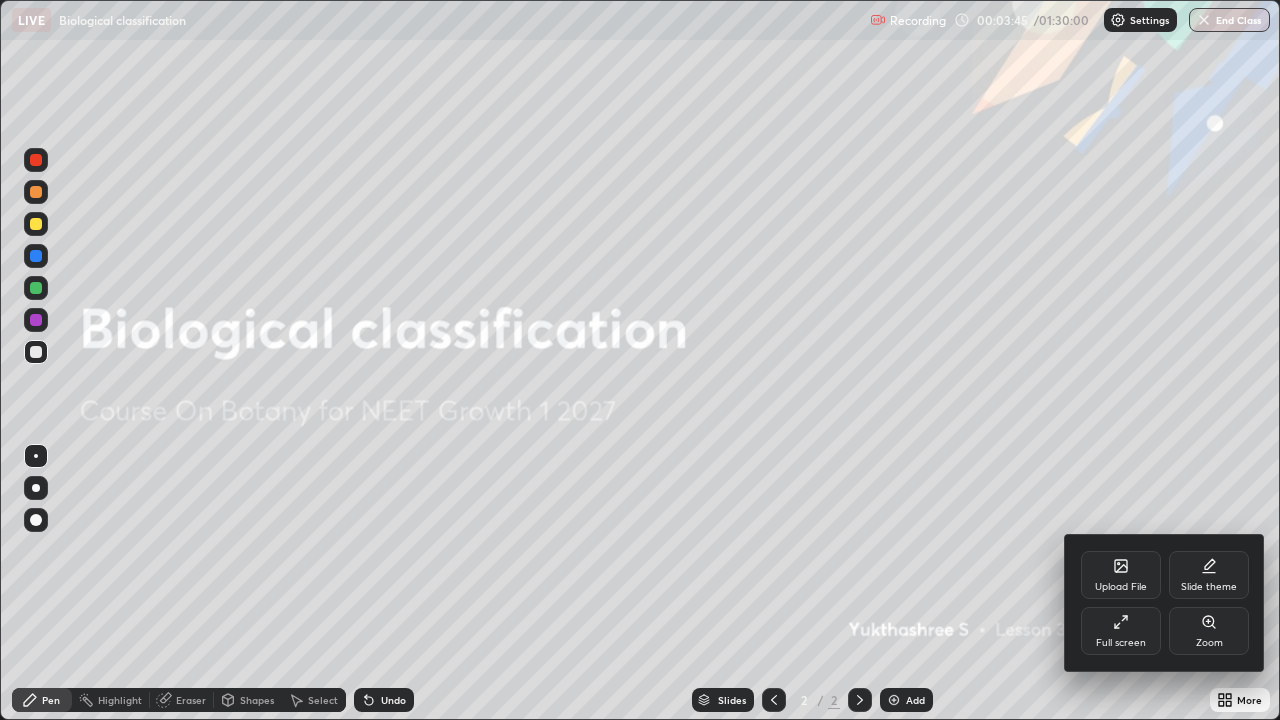 click 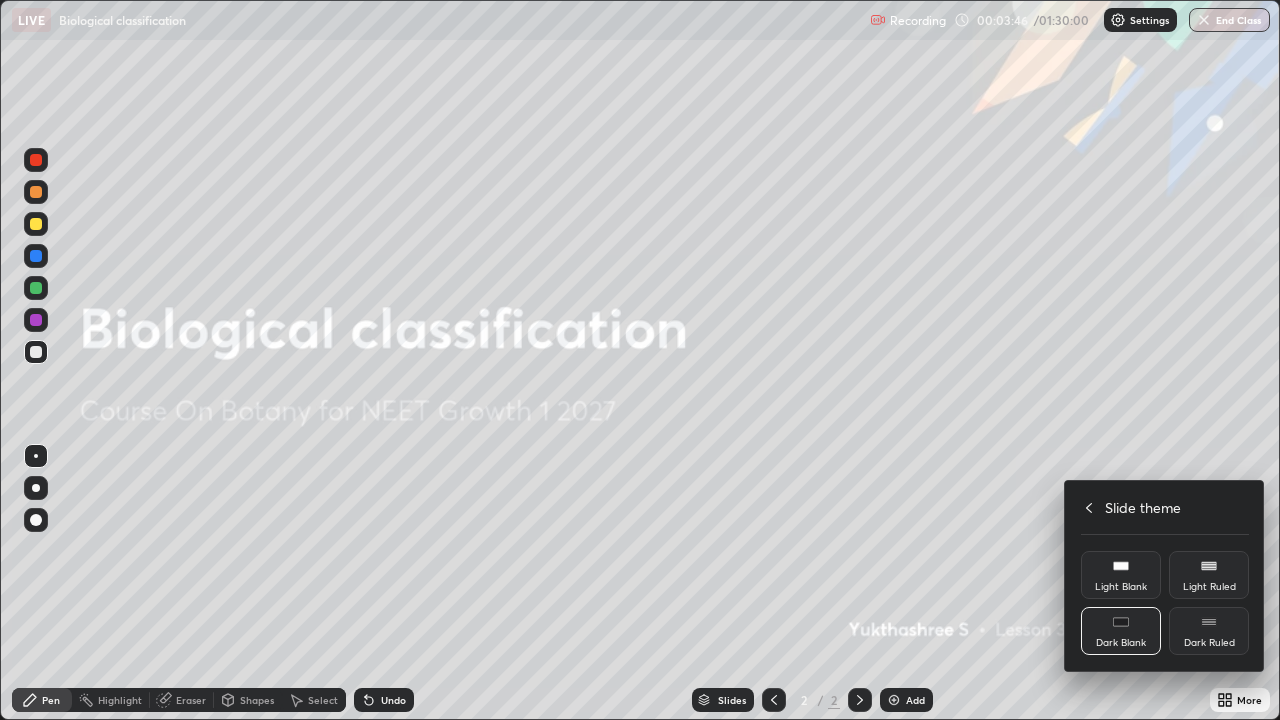 click on "Dark Ruled" at bounding box center (1209, 643) 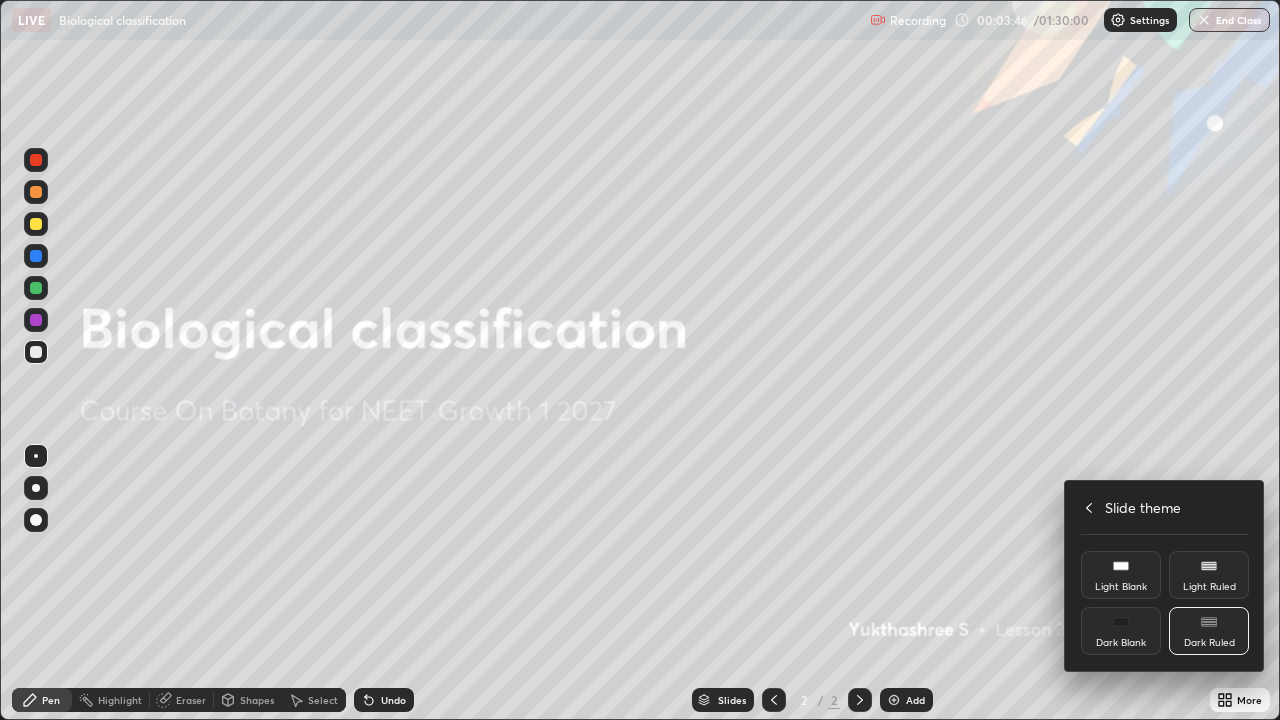 click at bounding box center [640, 360] 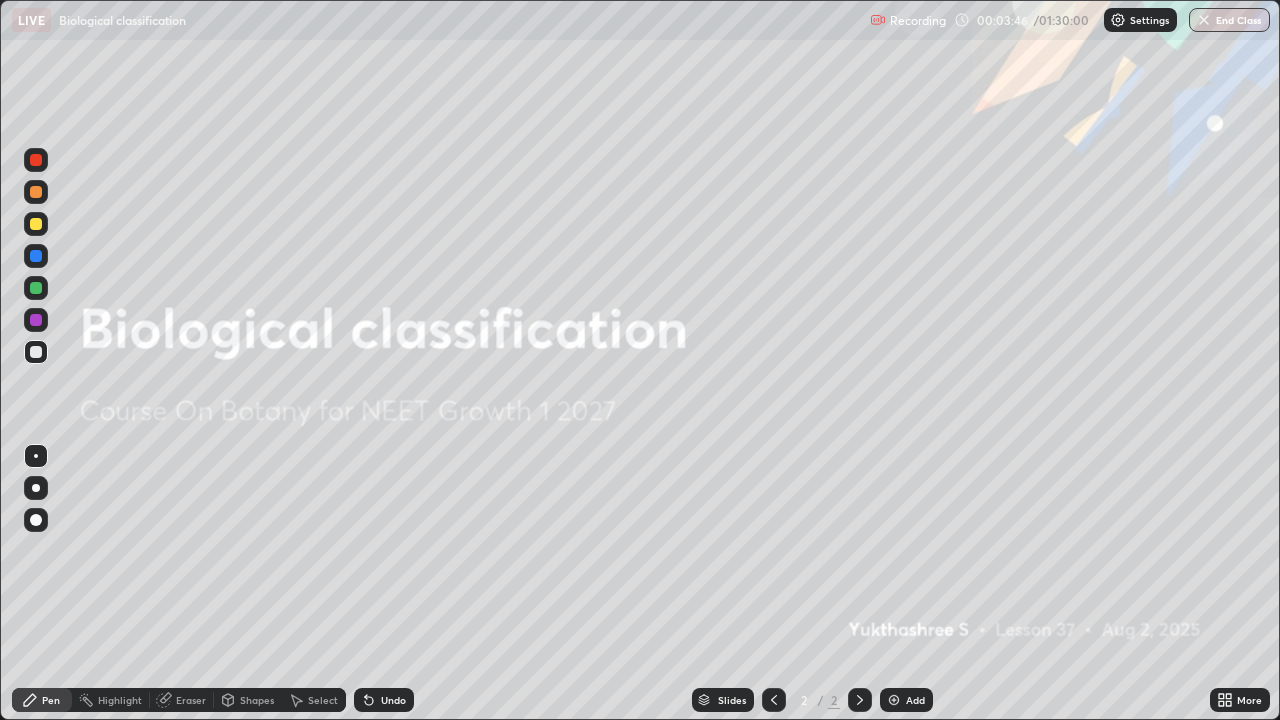 click on "Add" at bounding box center (915, 700) 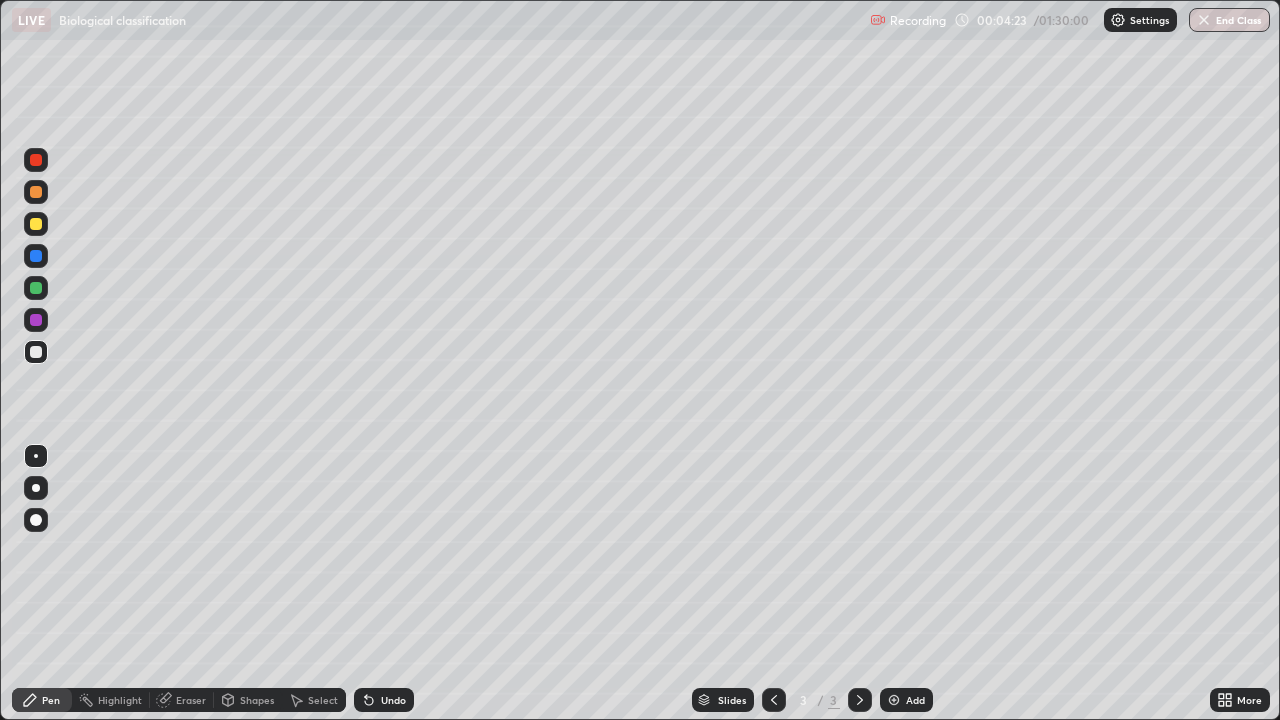 click at bounding box center (36, 192) 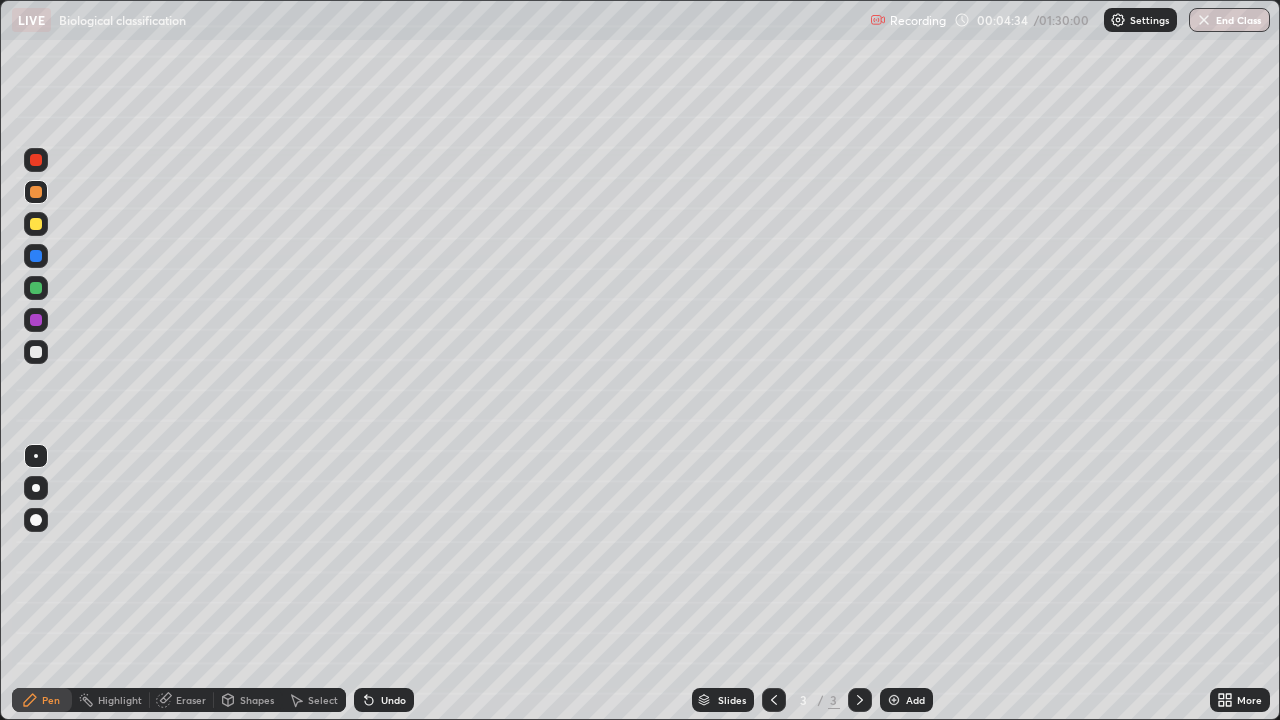 click at bounding box center (36, 160) 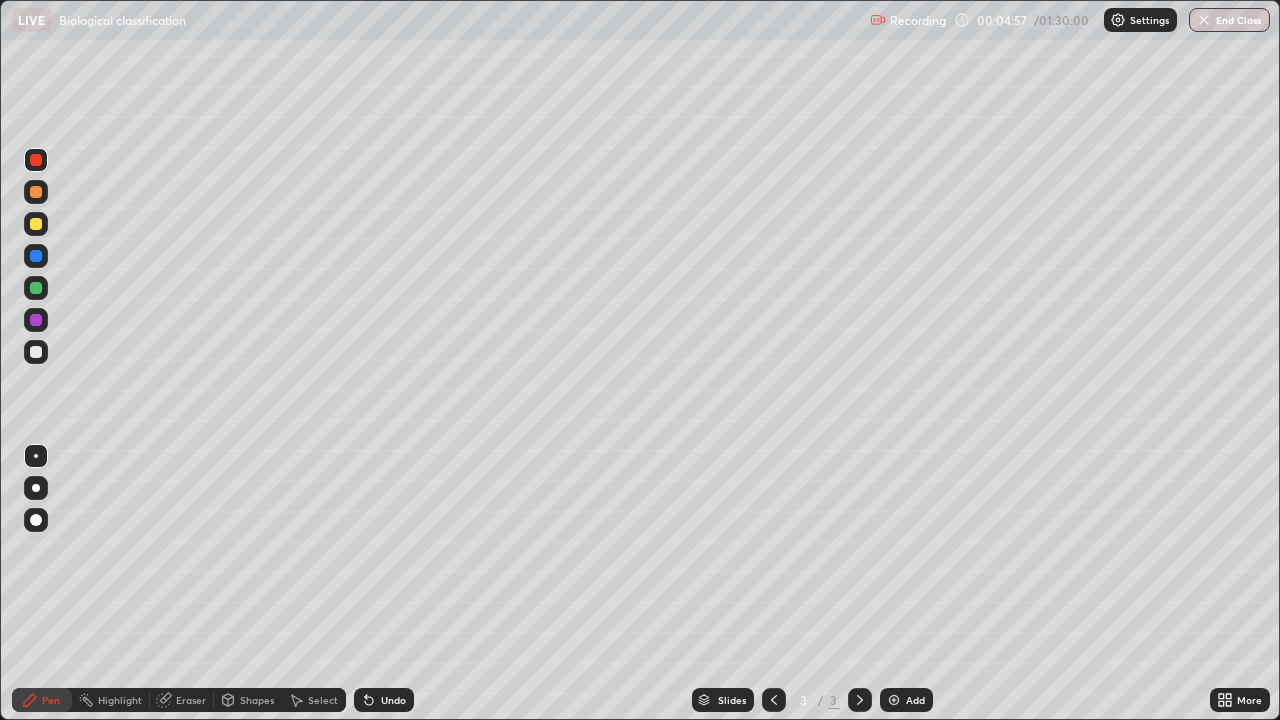 click at bounding box center [36, 192] 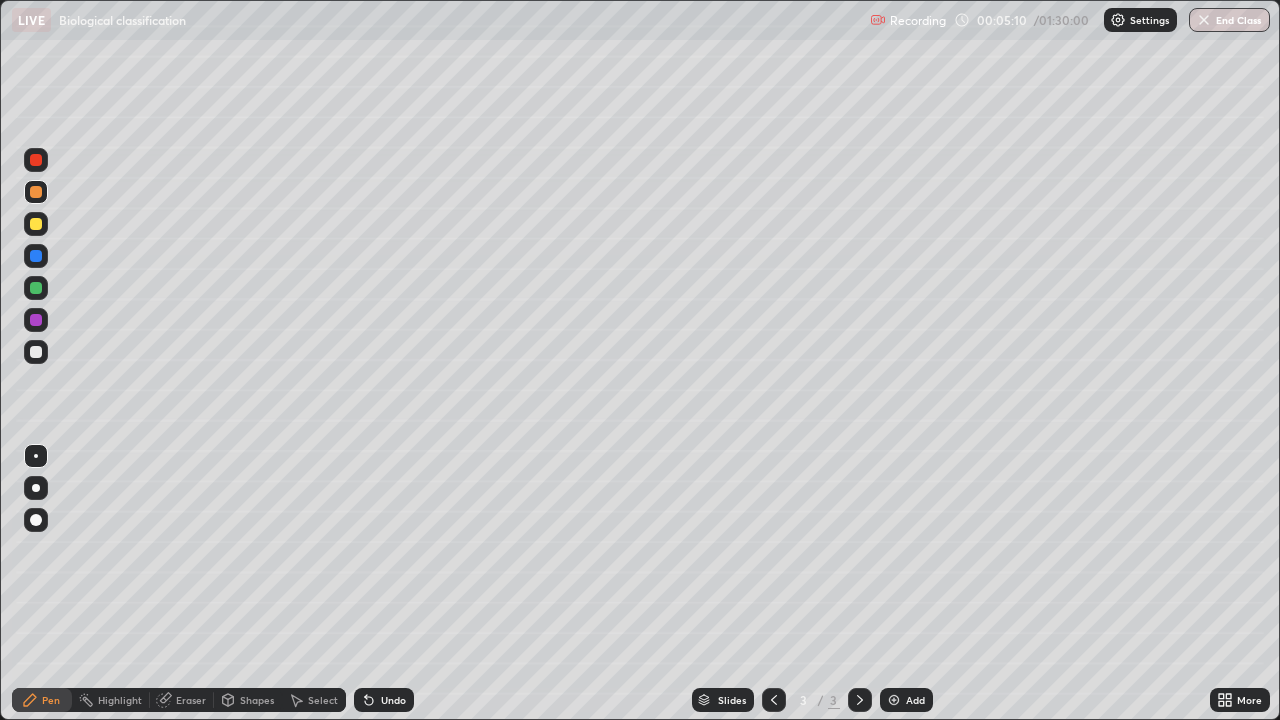 click at bounding box center (36, 352) 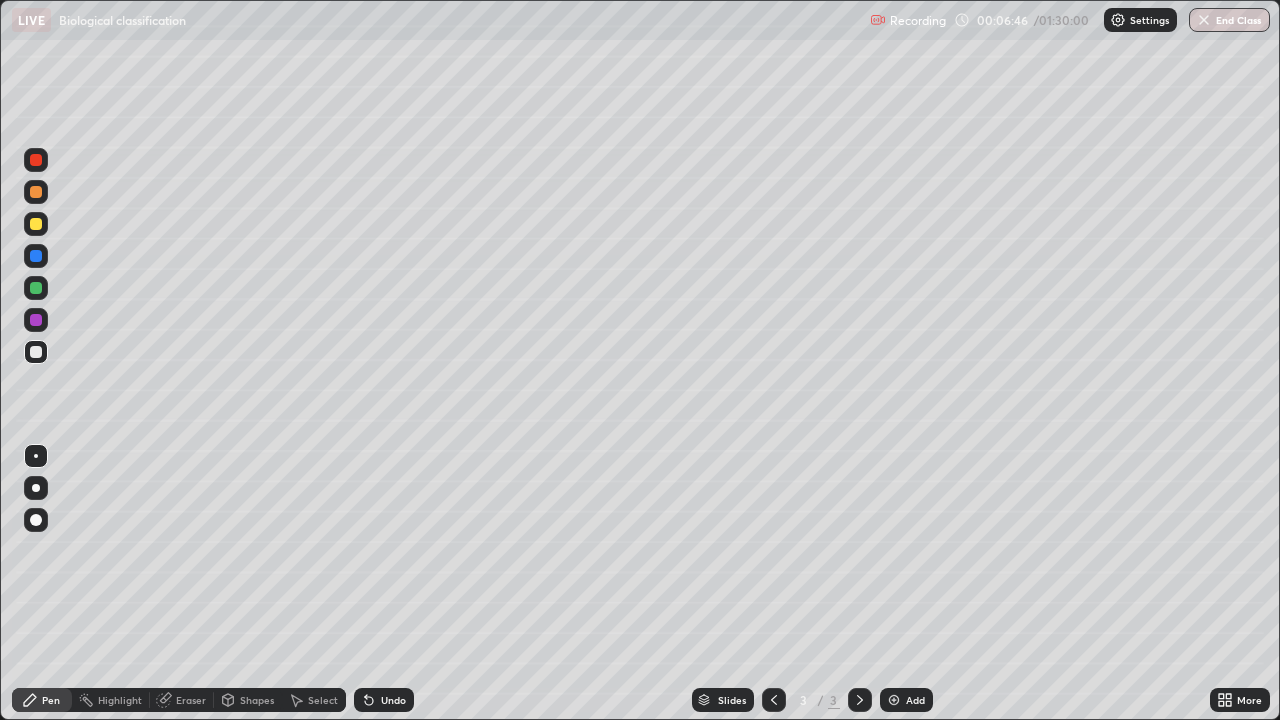 click at bounding box center [36, 192] 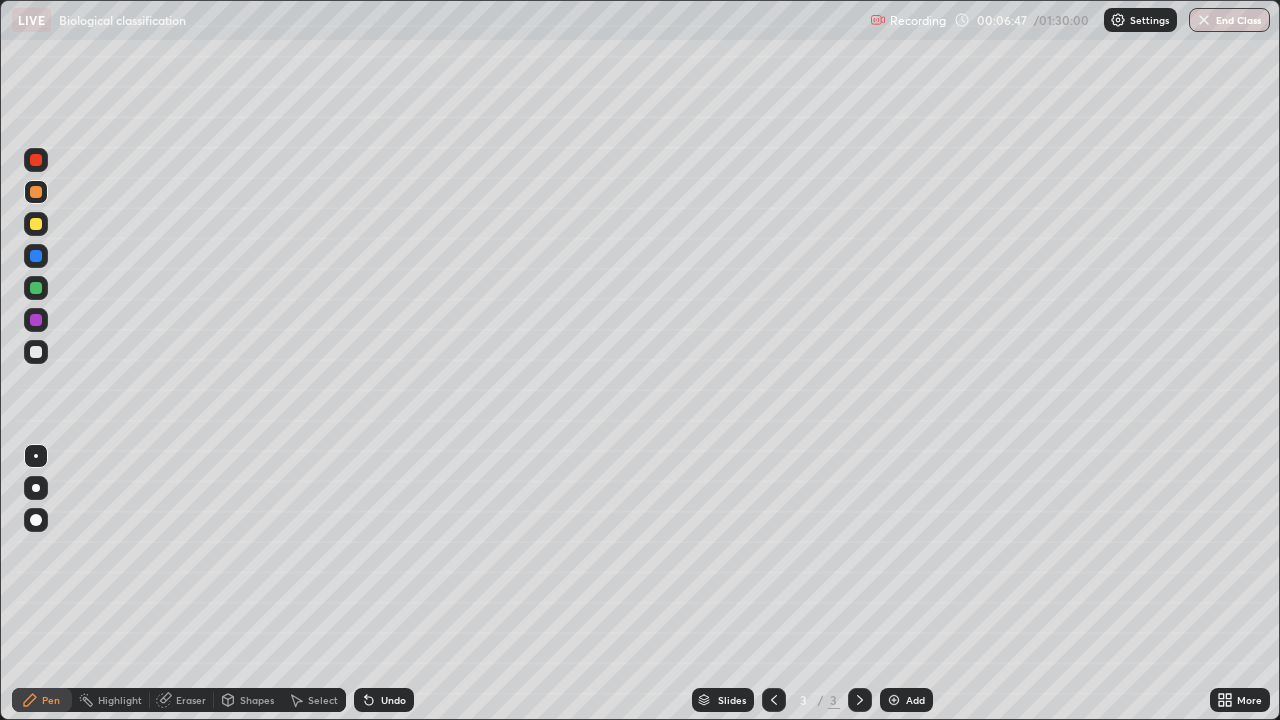 click at bounding box center (36, 352) 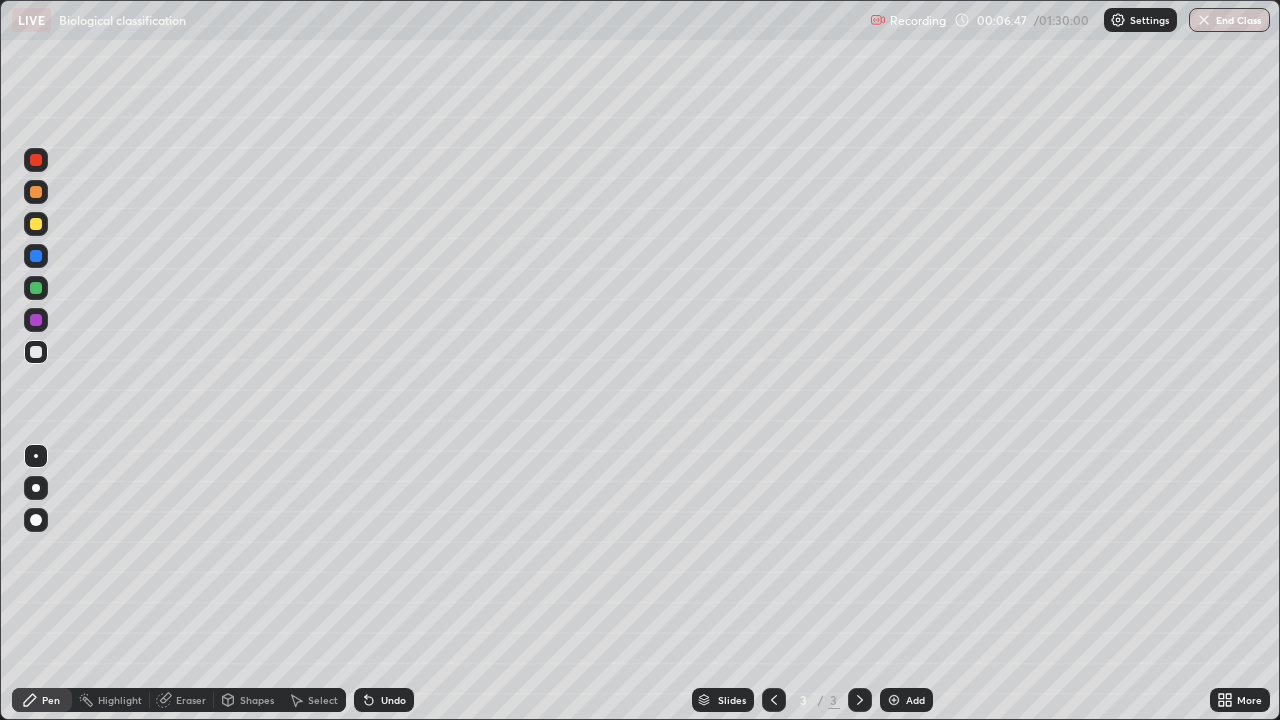 click at bounding box center [36, 288] 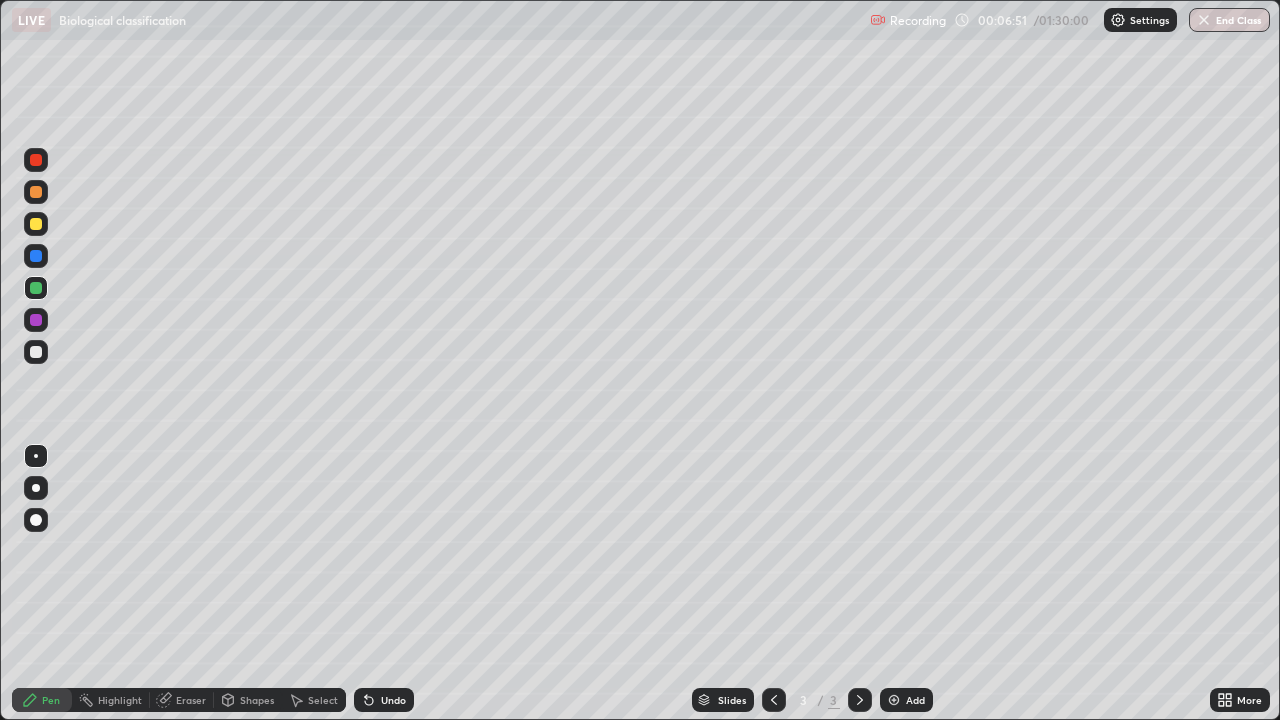 click at bounding box center (36, 224) 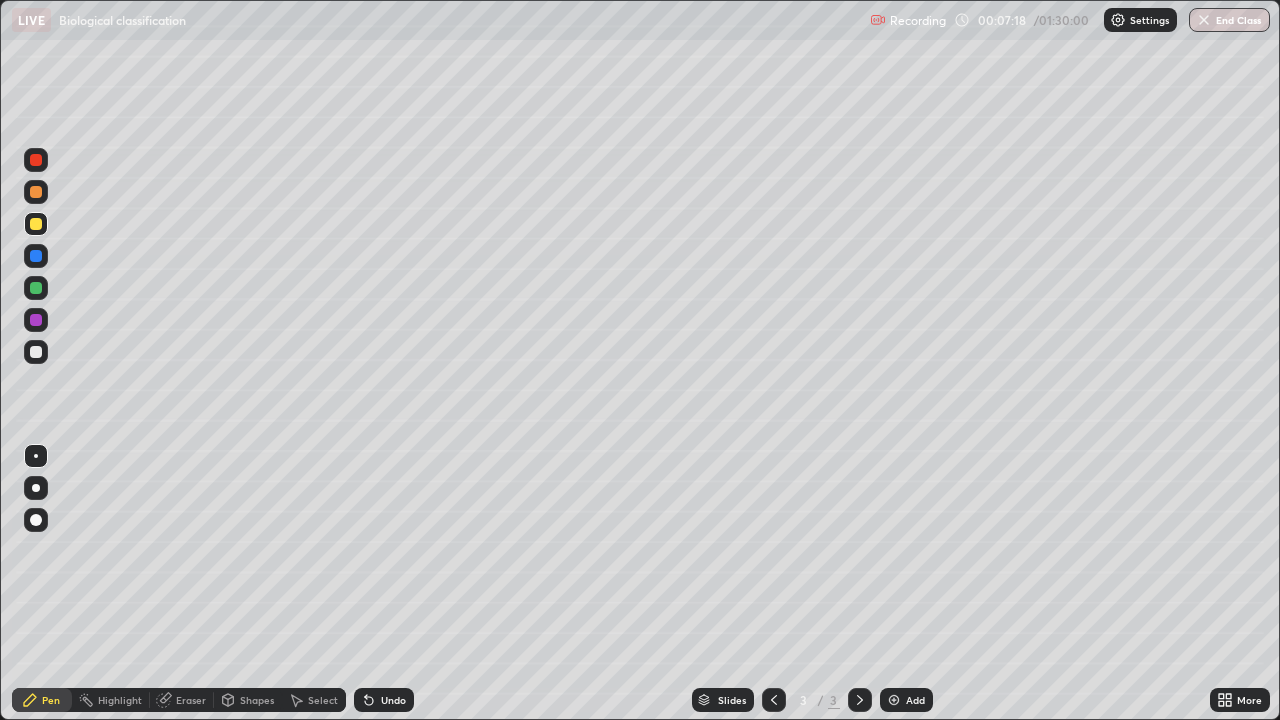 click on "Eraser" at bounding box center (191, 700) 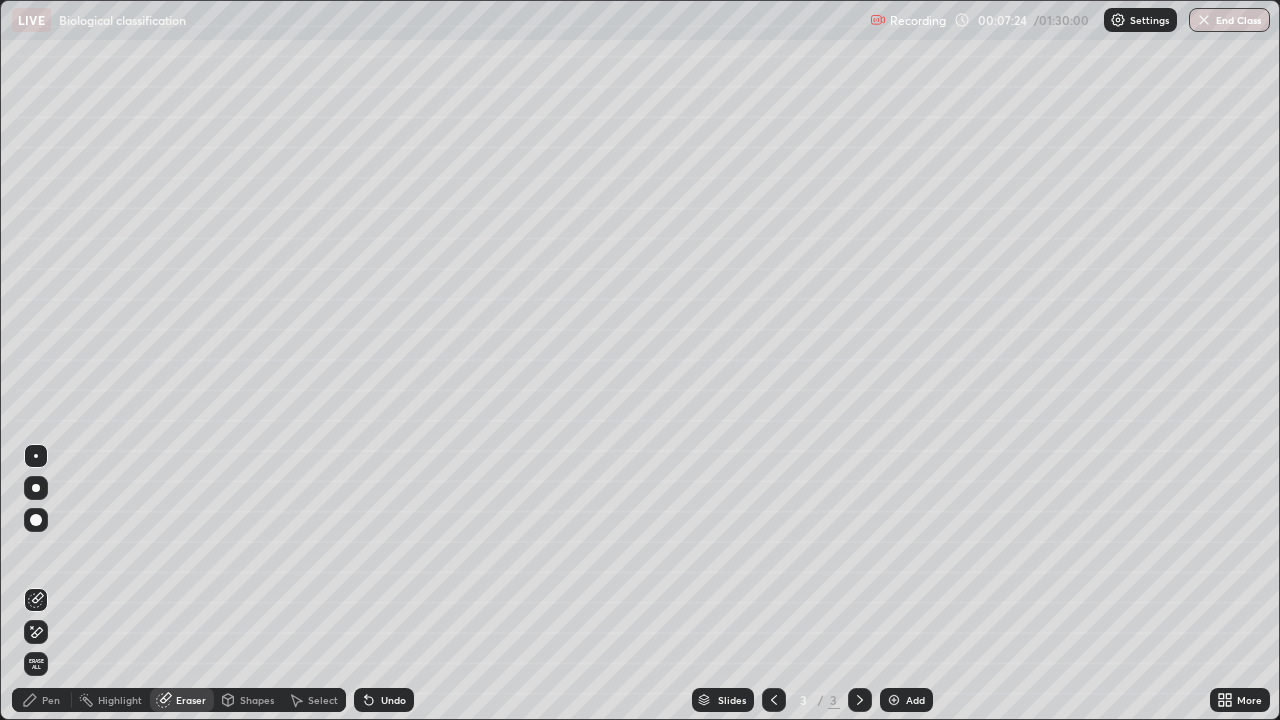 click on "Pen" at bounding box center (42, 700) 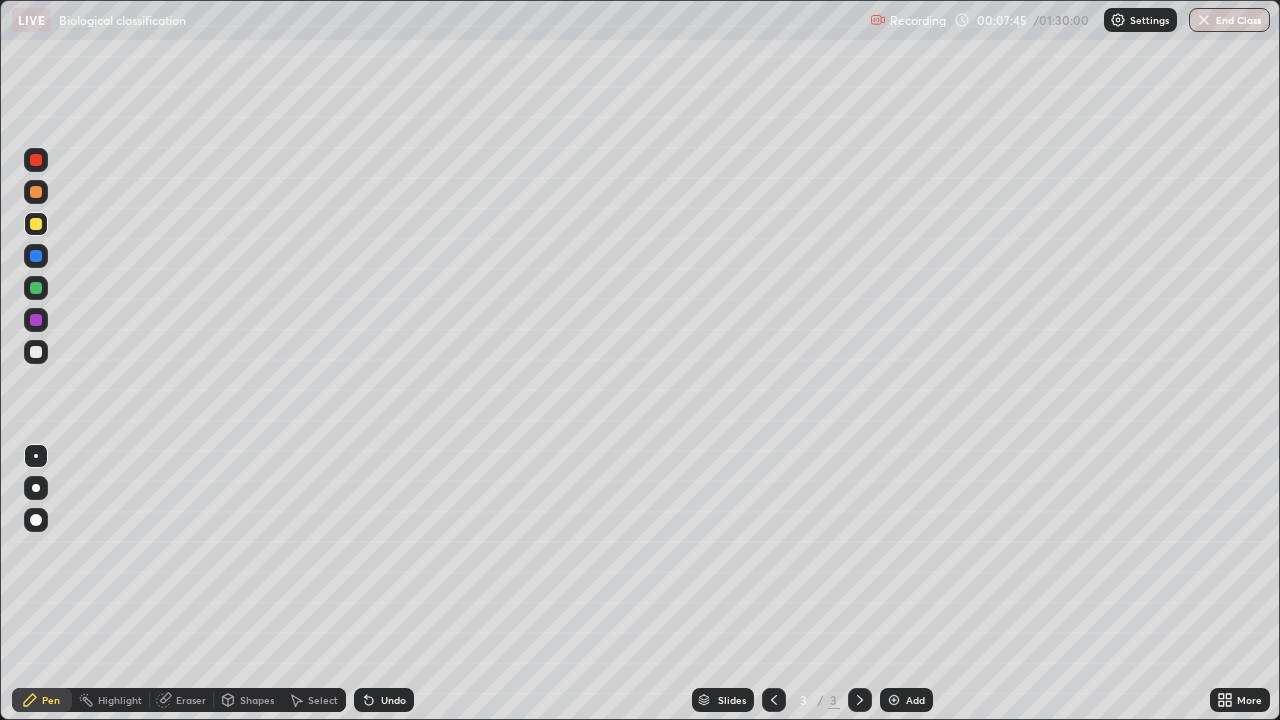 click on "Eraser" at bounding box center (191, 700) 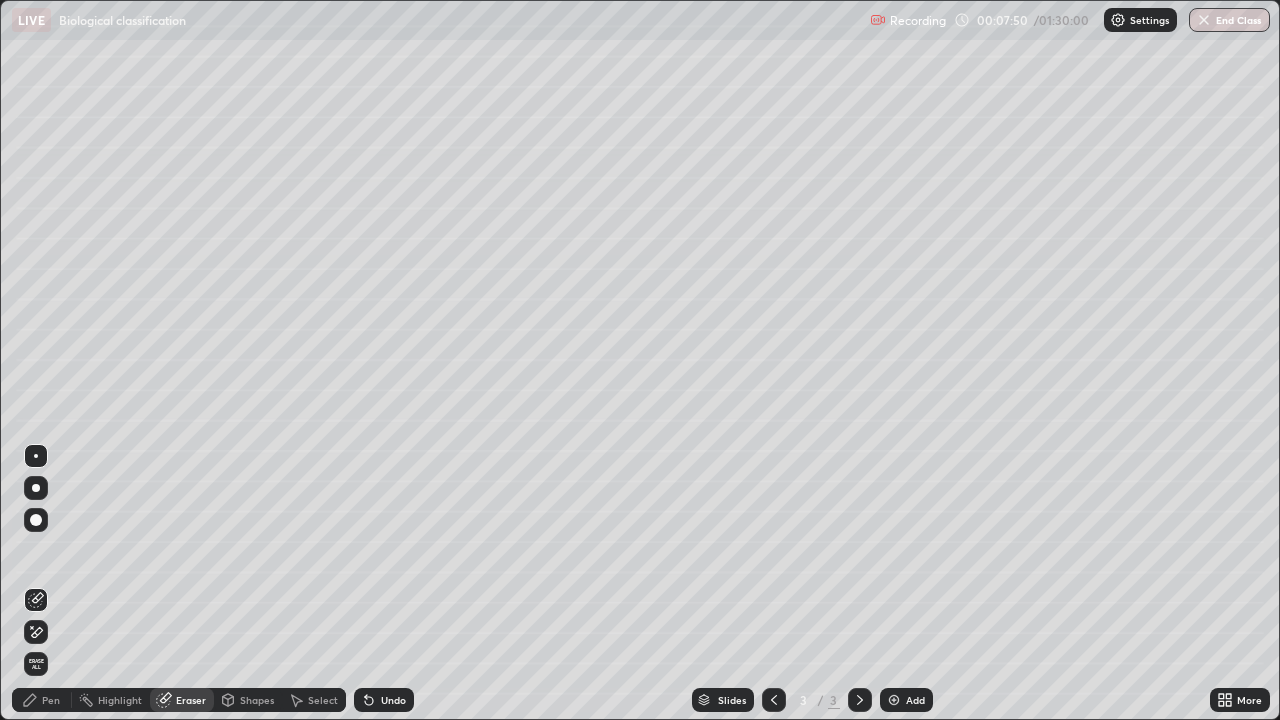 click 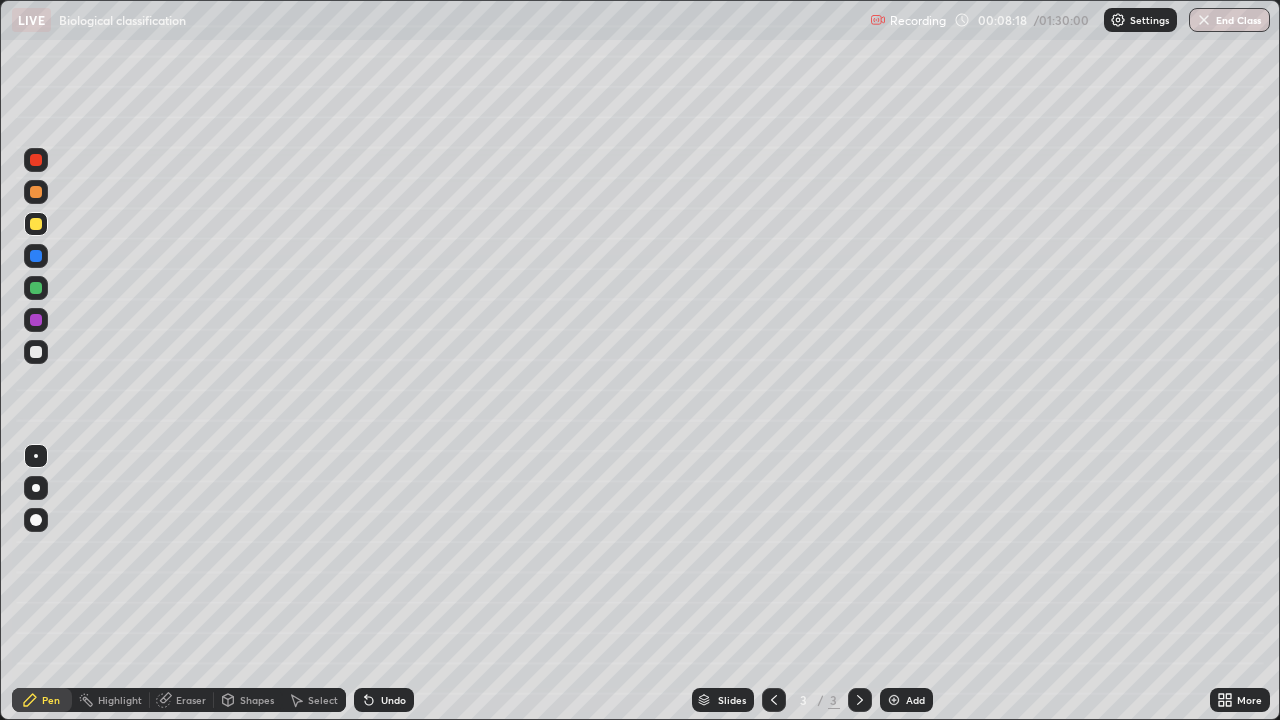 click at bounding box center [36, 224] 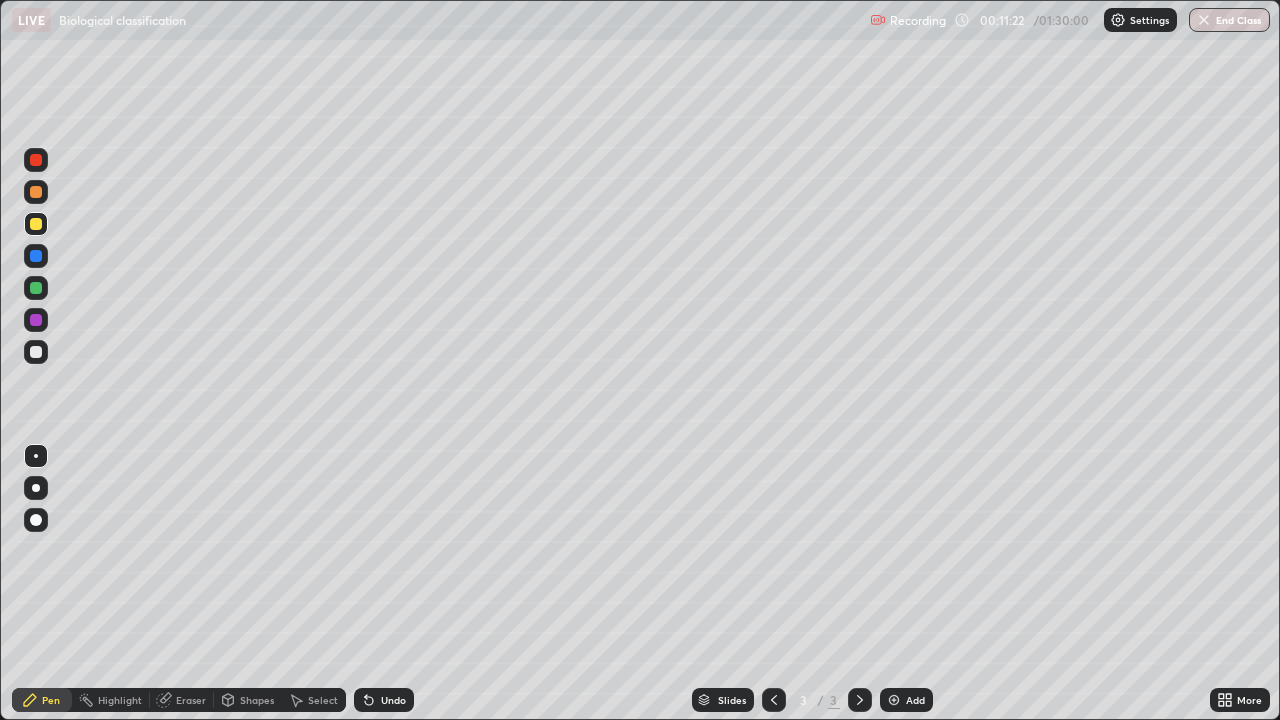 click at bounding box center (36, 352) 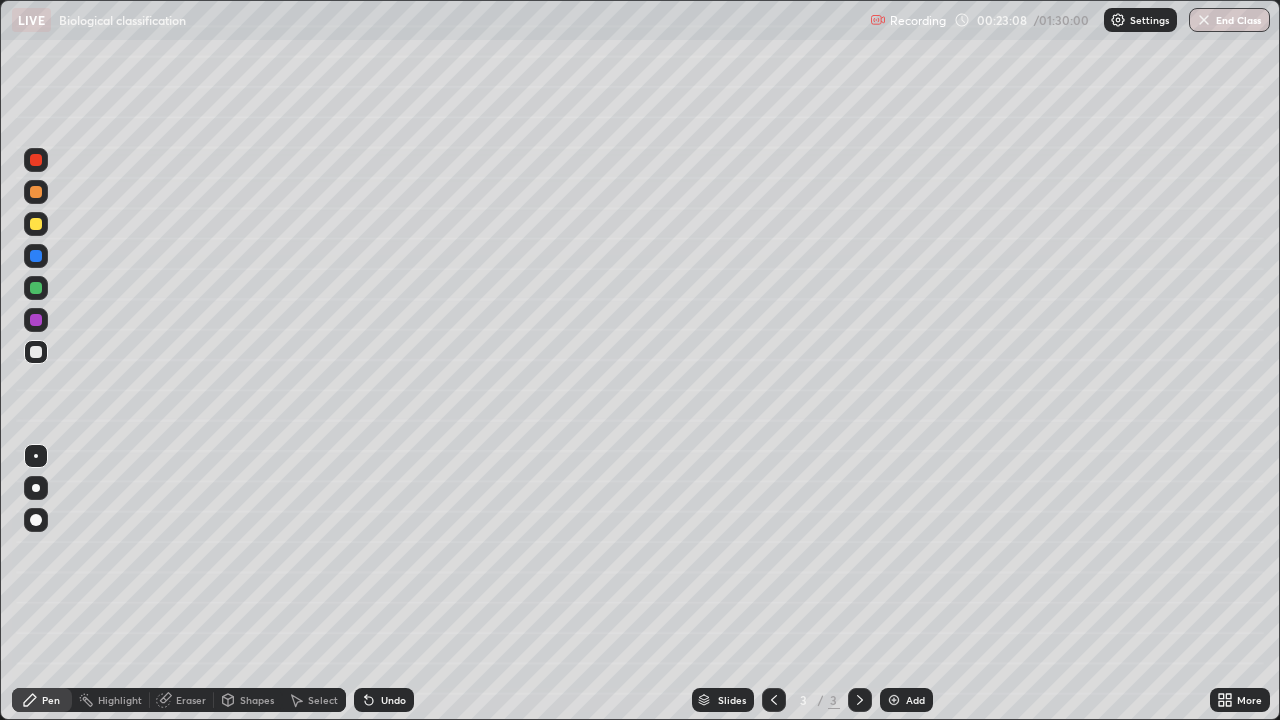 click on "Add" at bounding box center [906, 700] 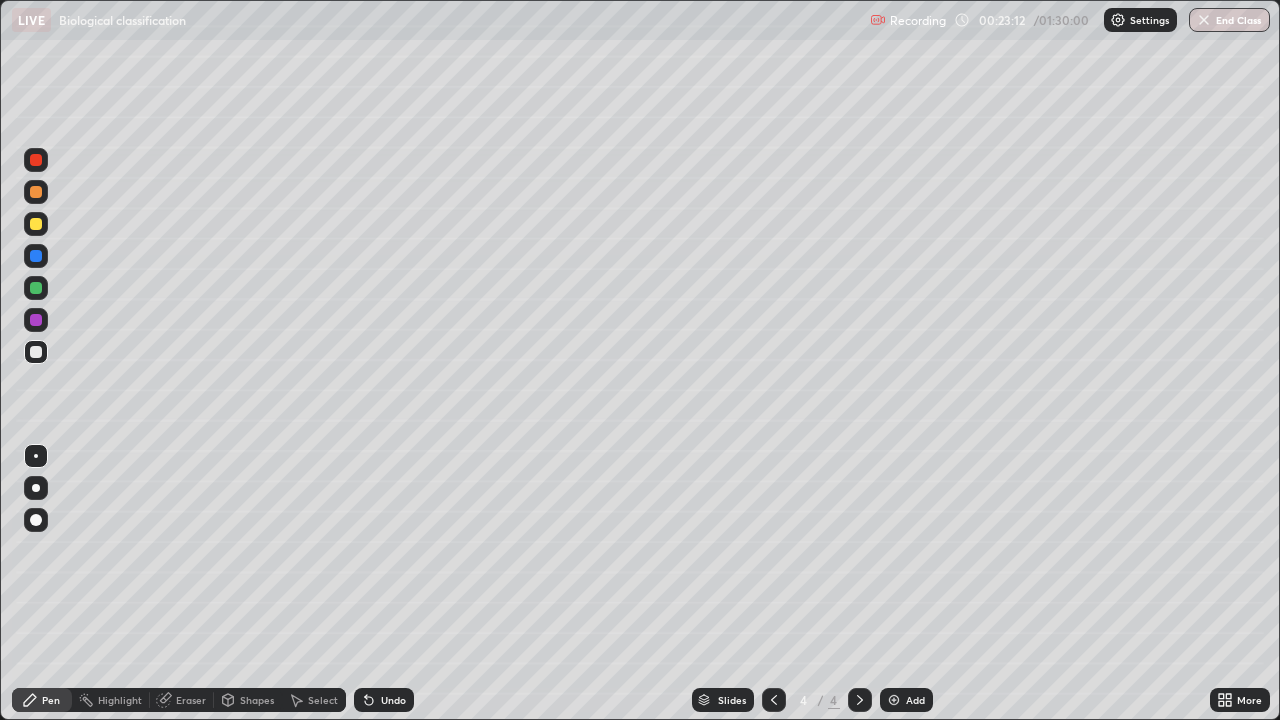 click at bounding box center [36, 256] 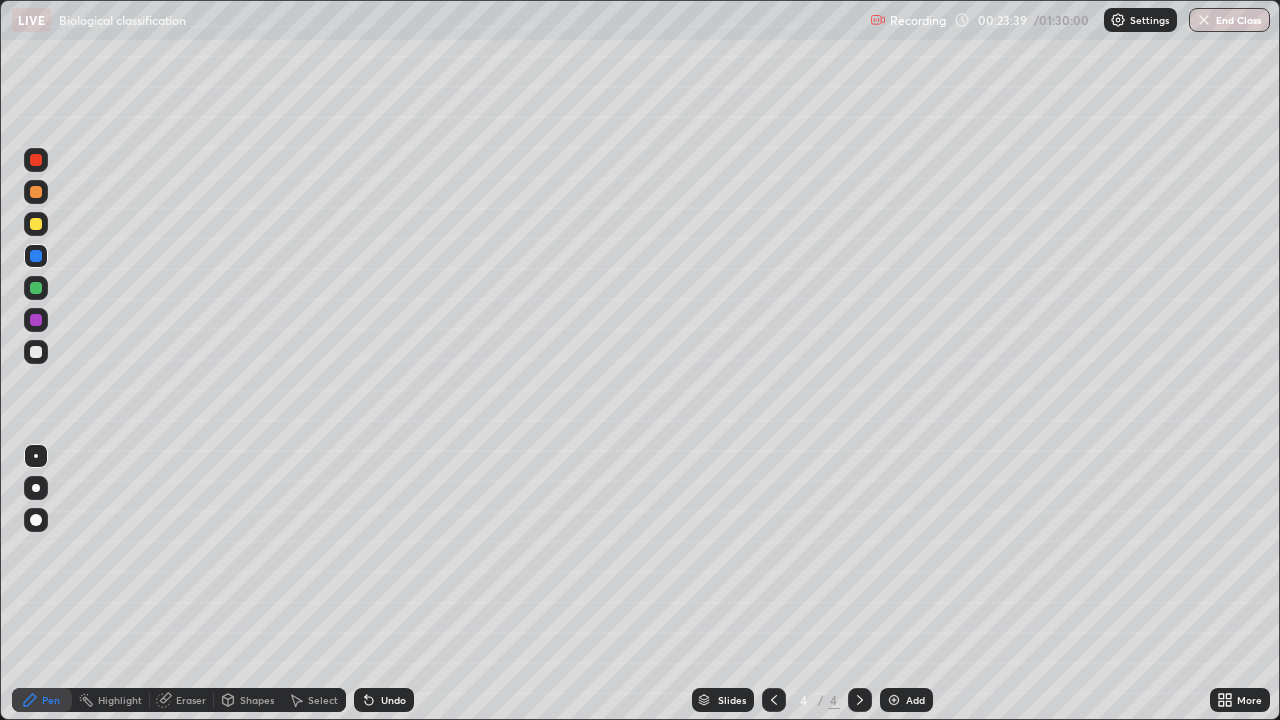 click at bounding box center [36, 192] 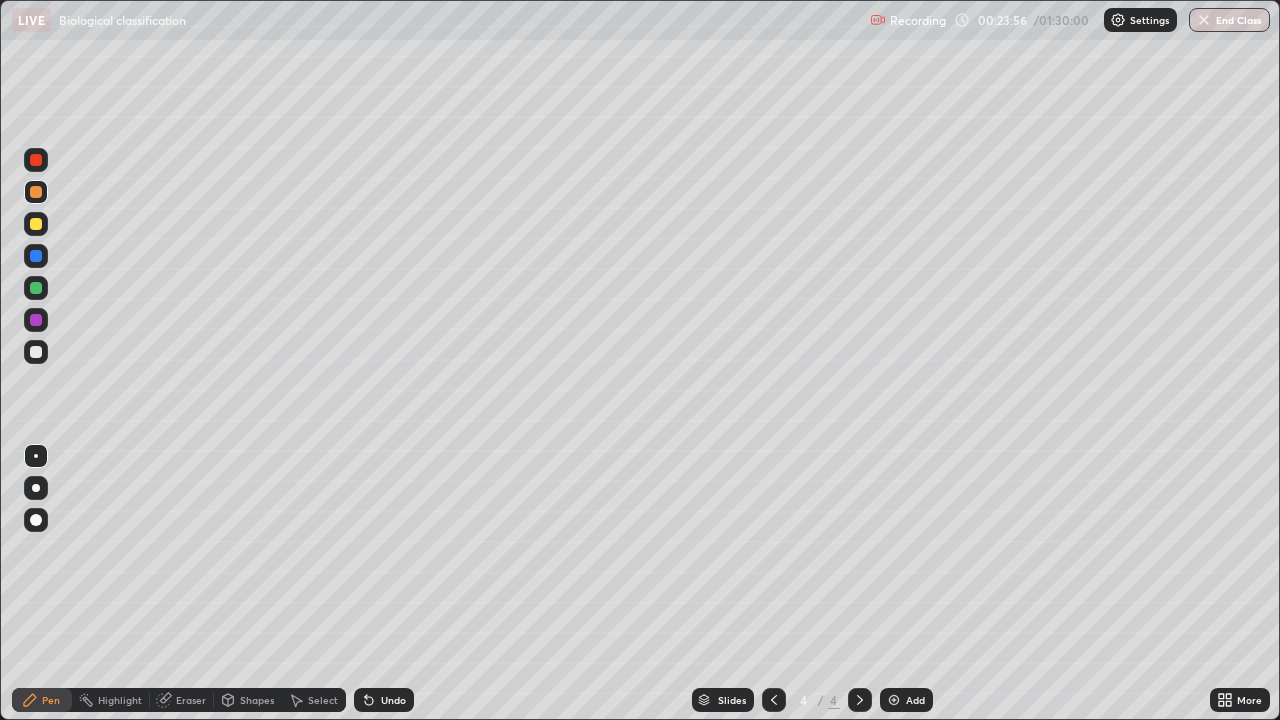click on "Eraser" at bounding box center [191, 700] 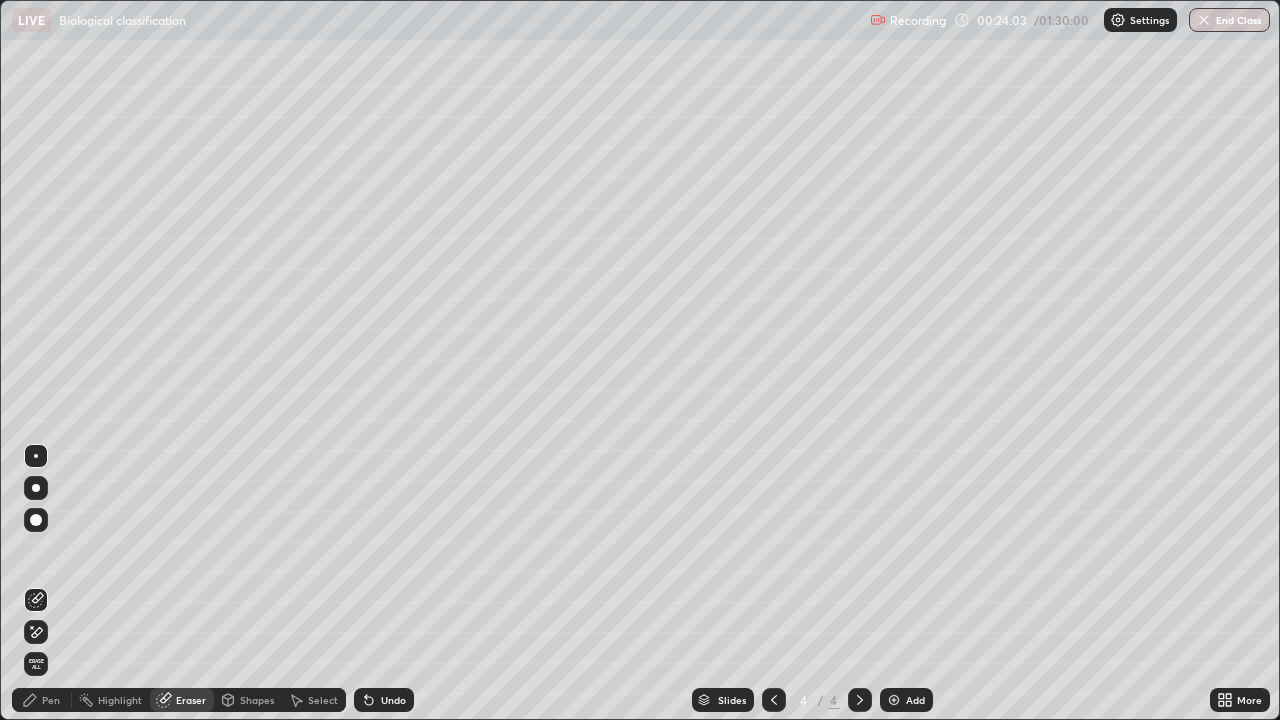click on "Pen" at bounding box center [42, 700] 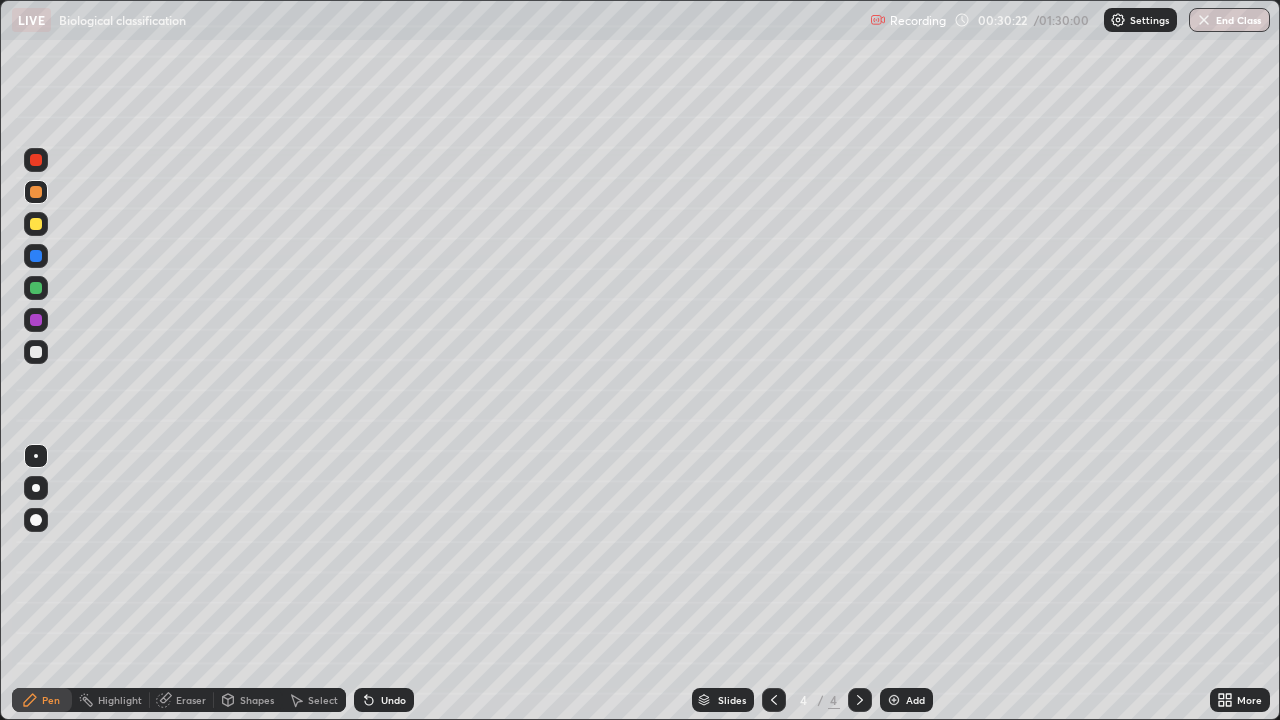 click at bounding box center [36, 160] 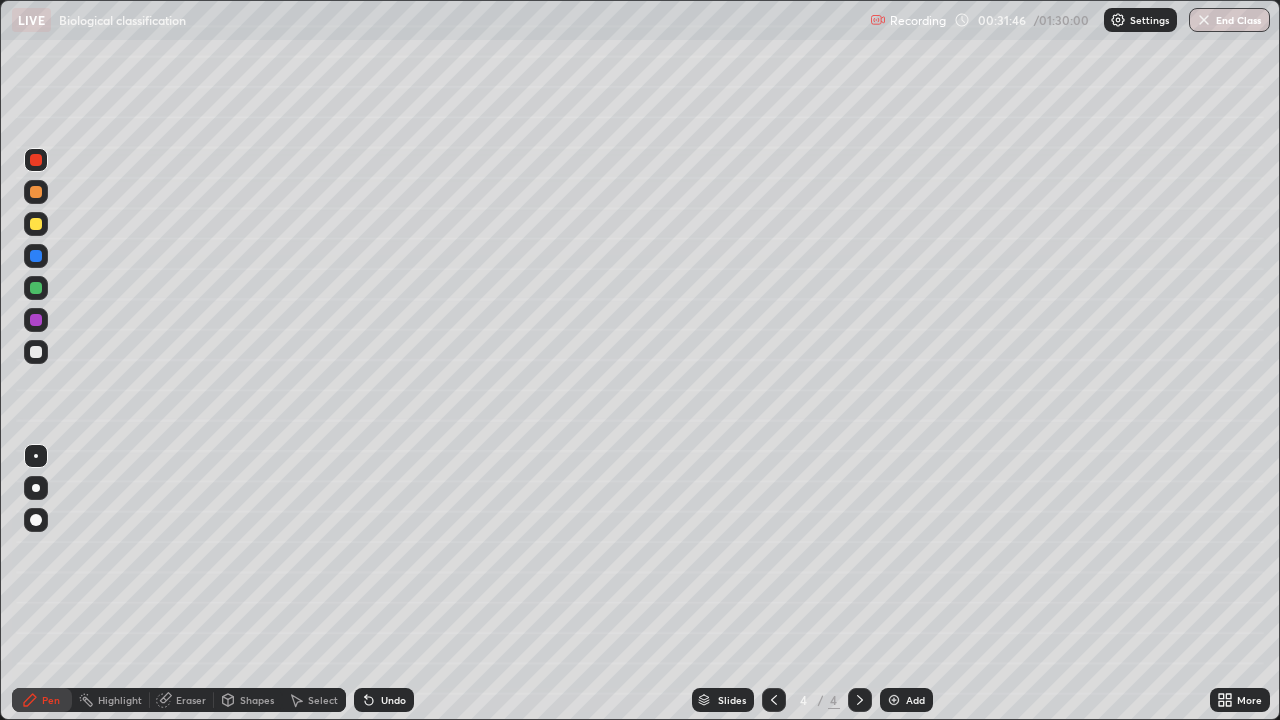 click on "Add" at bounding box center (915, 700) 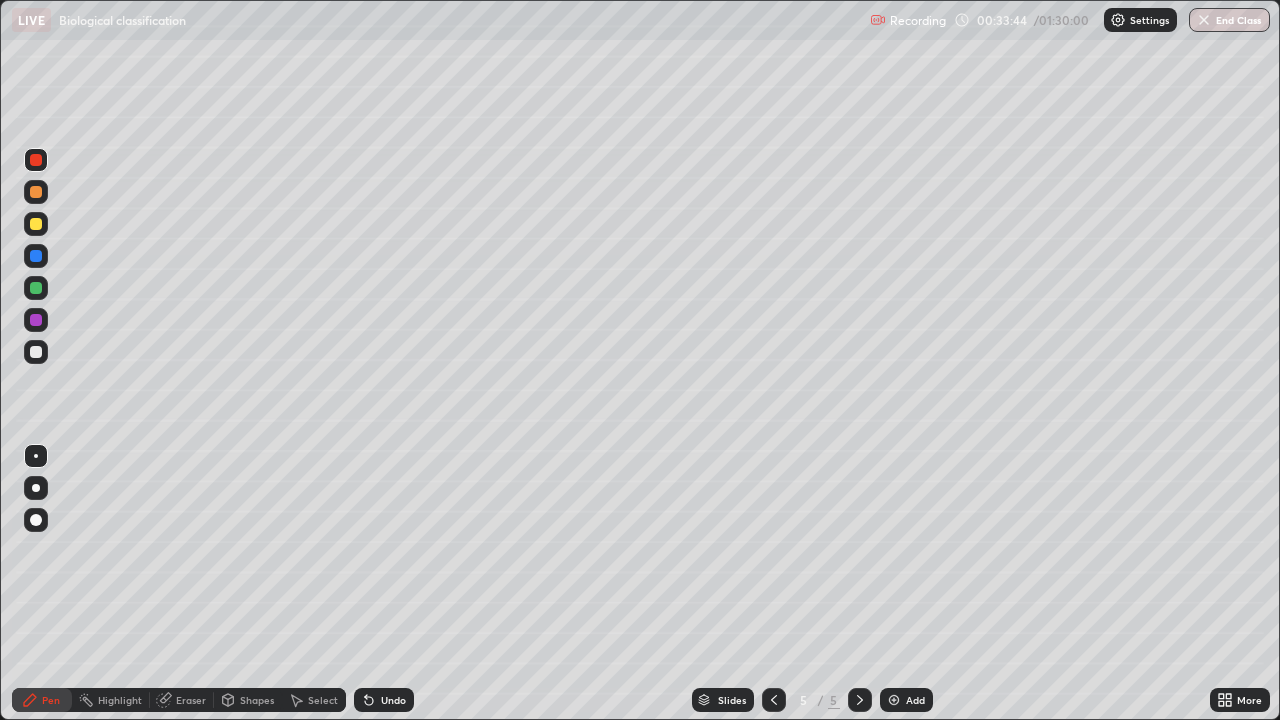 click at bounding box center (36, 192) 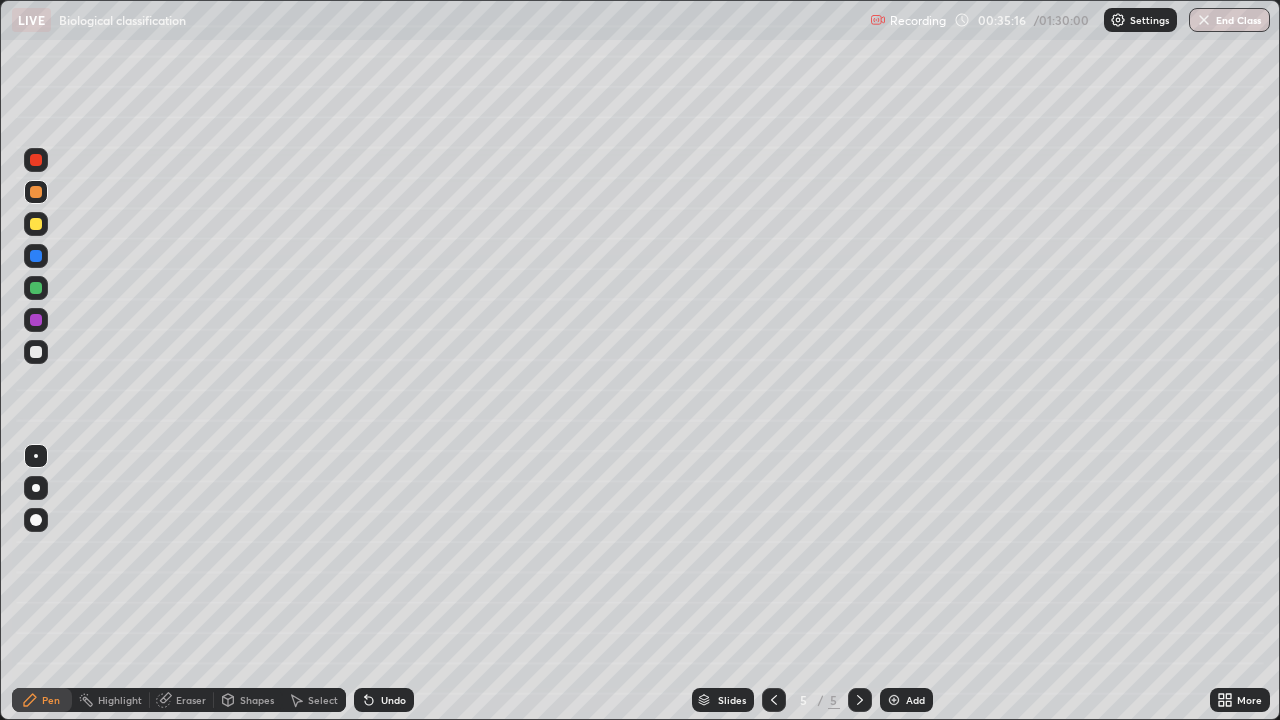 click on "Undo" at bounding box center (393, 700) 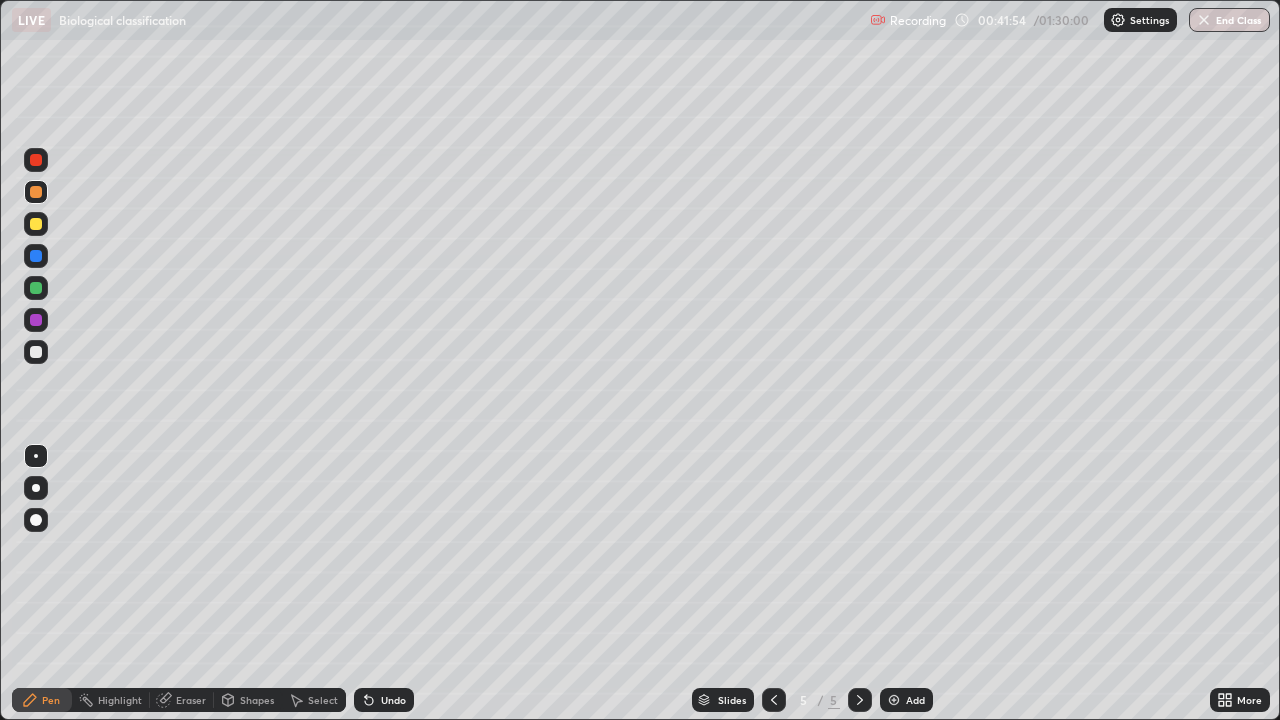 click at bounding box center [36, 224] 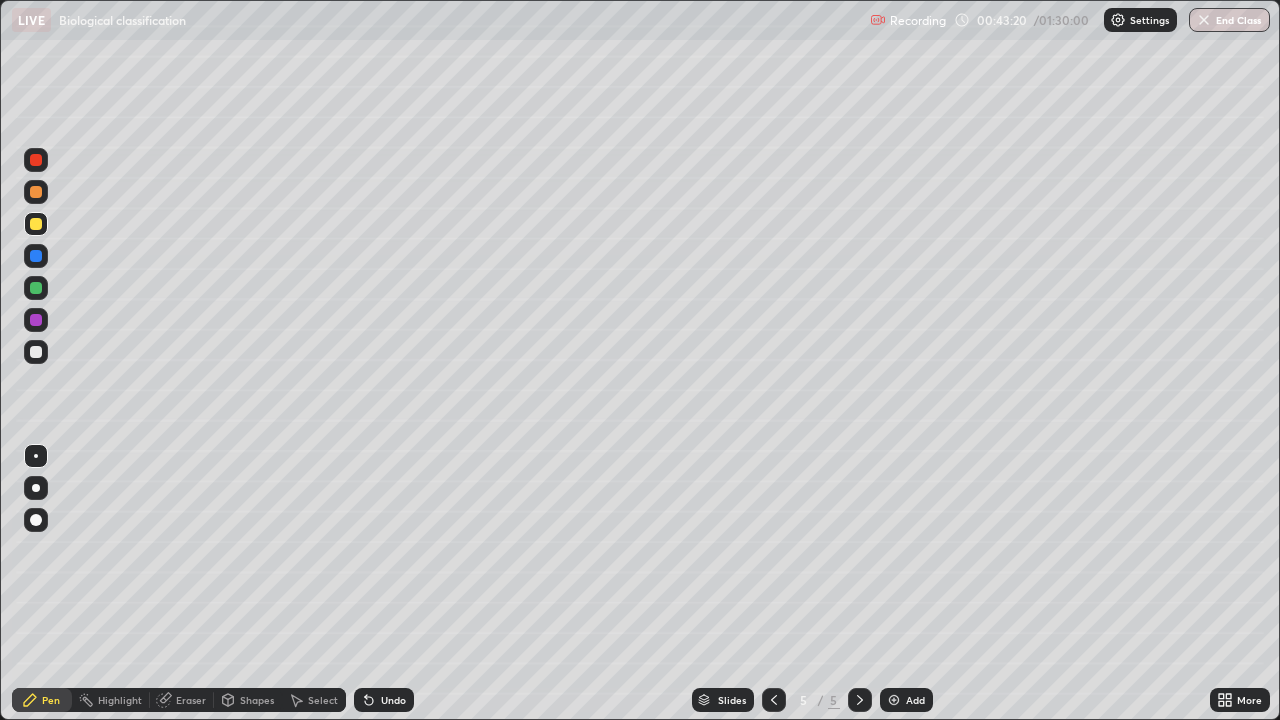 click 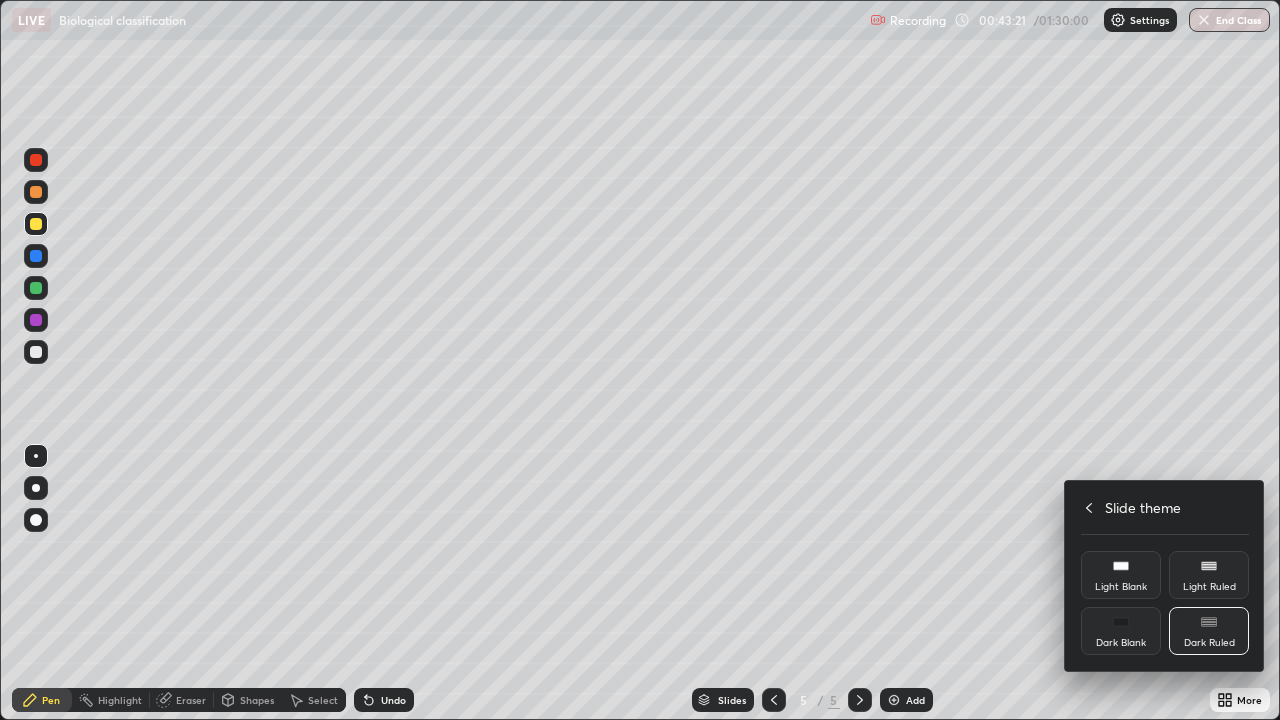 click 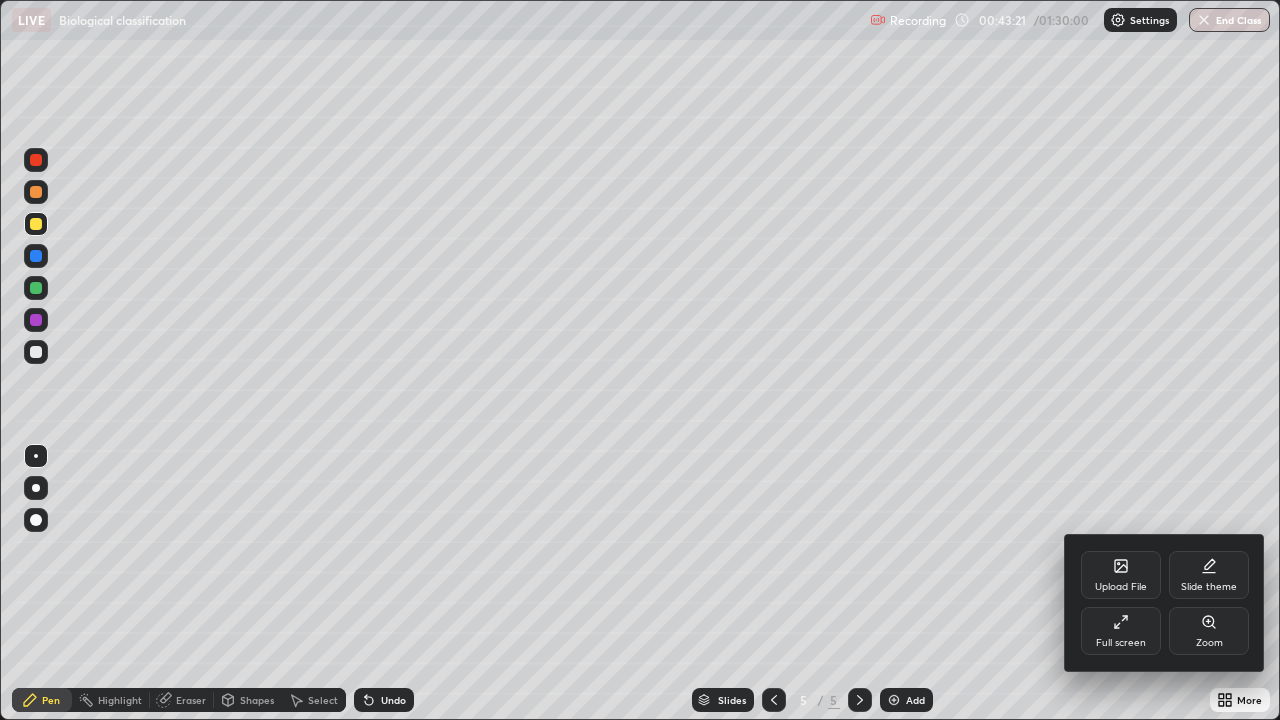 click on "Full screen" at bounding box center (1121, 631) 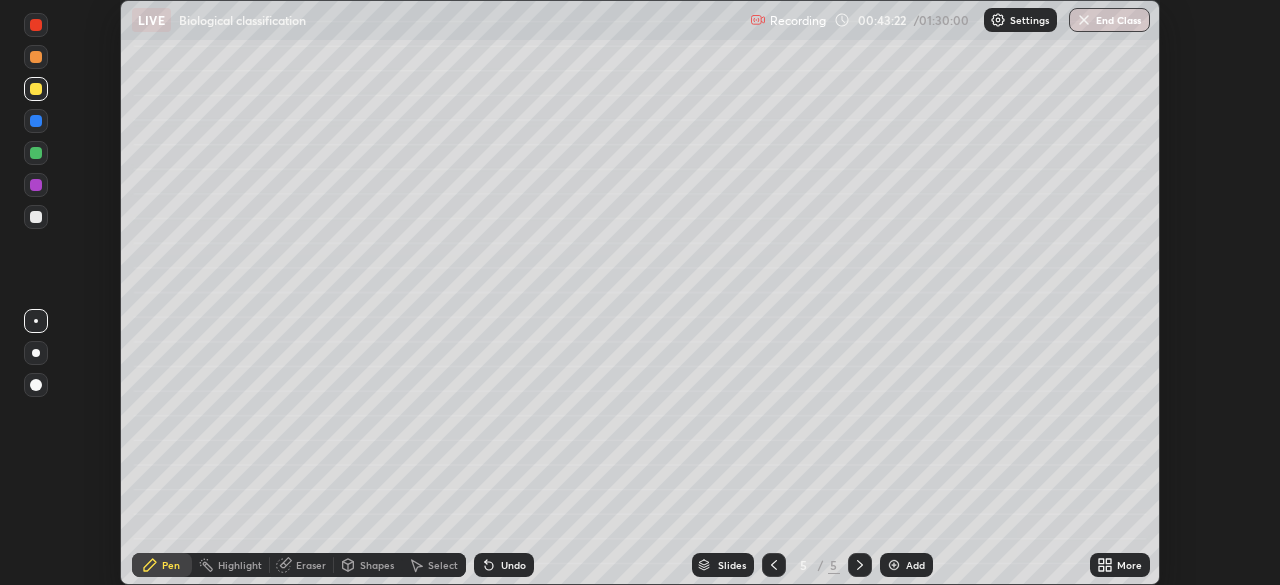 scroll, scrollTop: 585, scrollLeft: 1280, axis: both 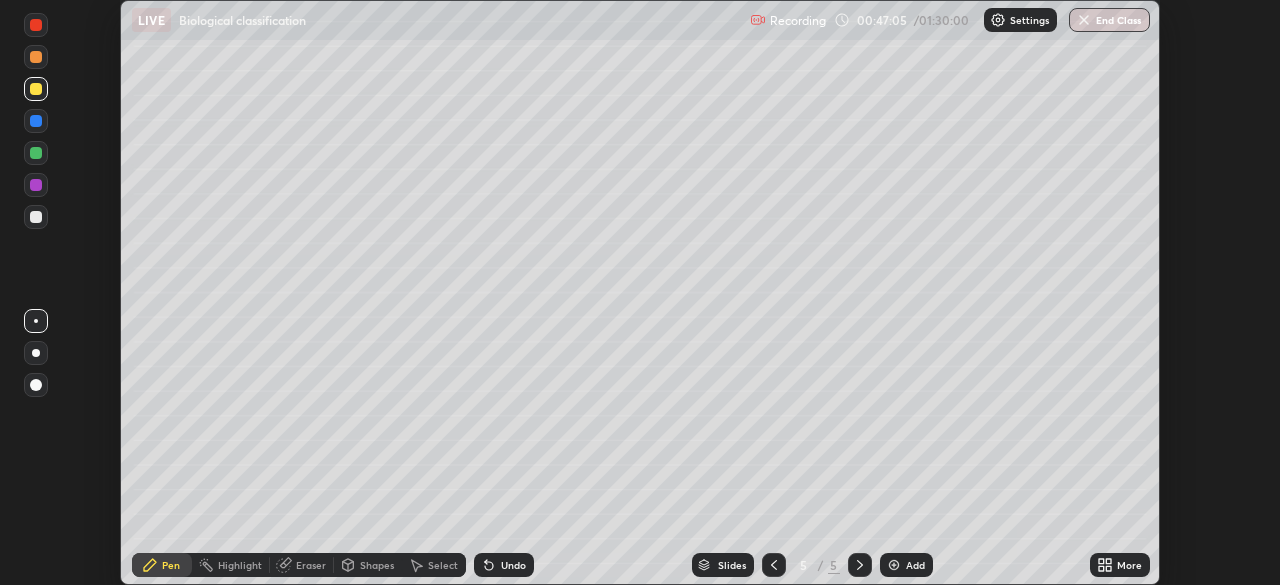 click on "More" at bounding box center (1120, 565) 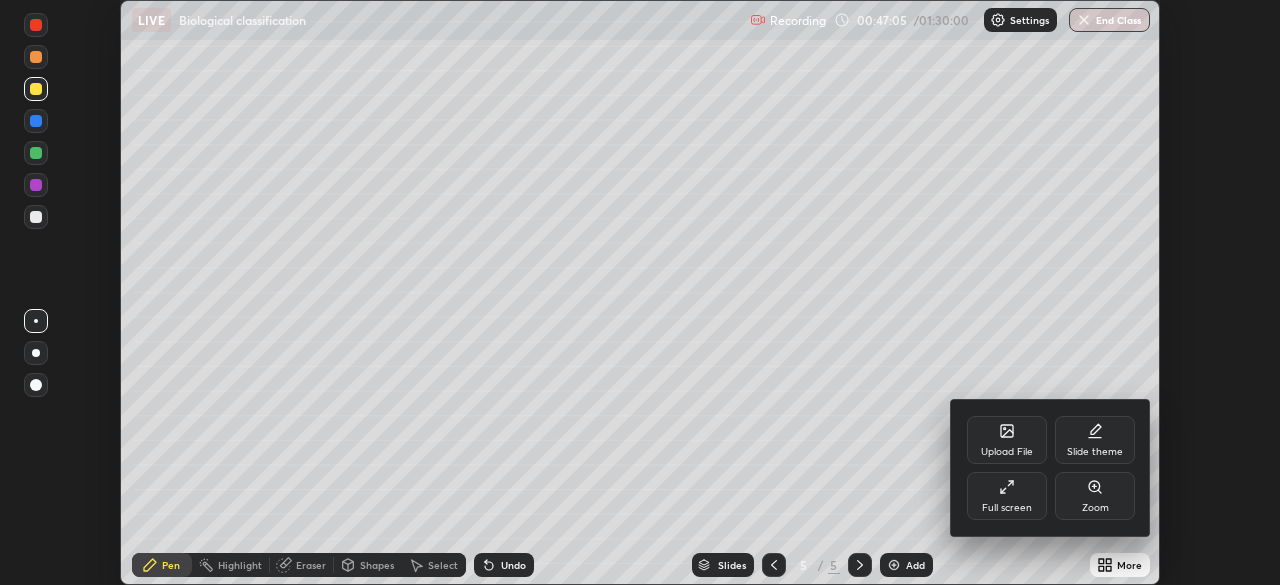 click on "Full screen" at bounding box center (1007, 508) 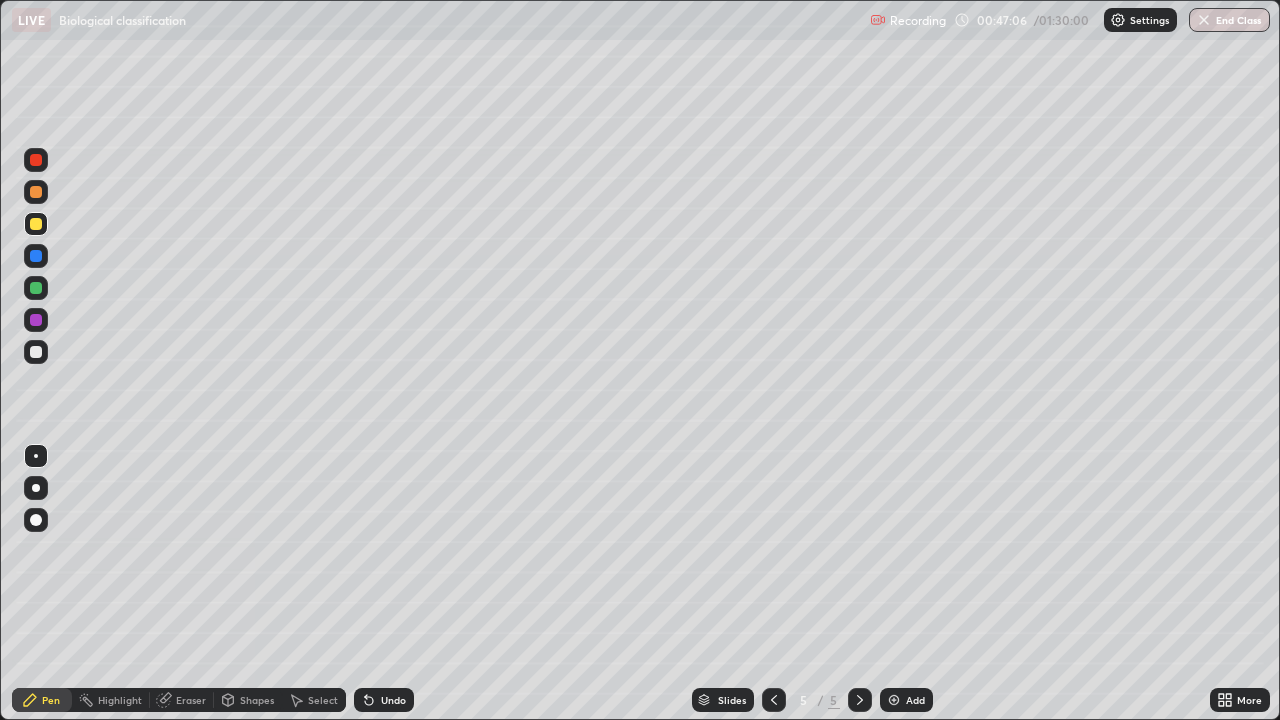 scroll, scrollTop: 99280, scrollLeft: 98720, axis: both 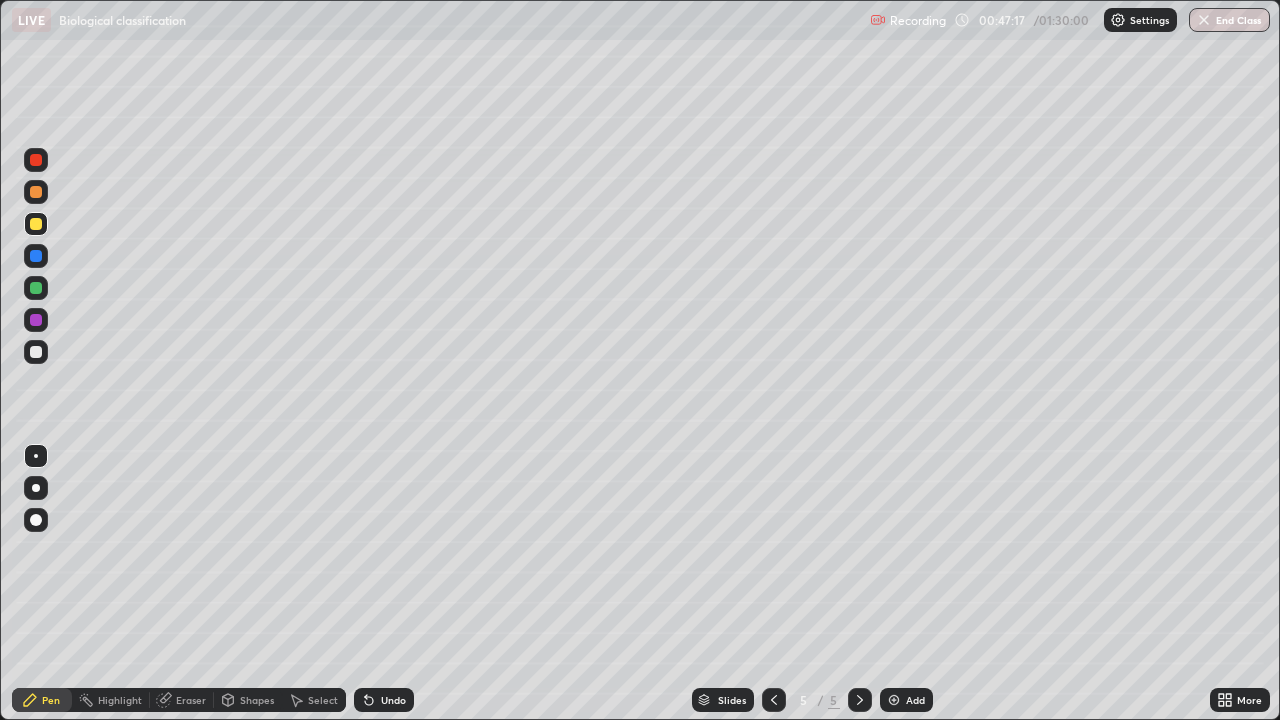 click on "Add" at bounding box center (906, 700) 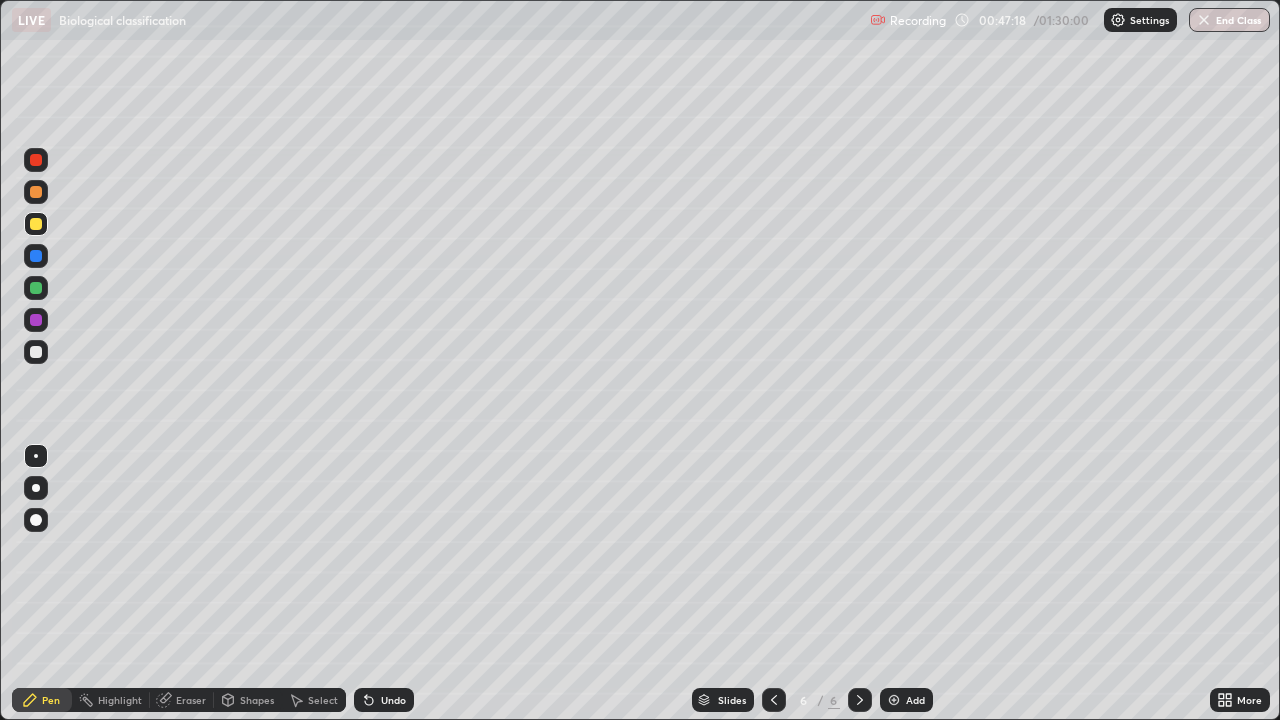 click at bounding box center [36, 352] 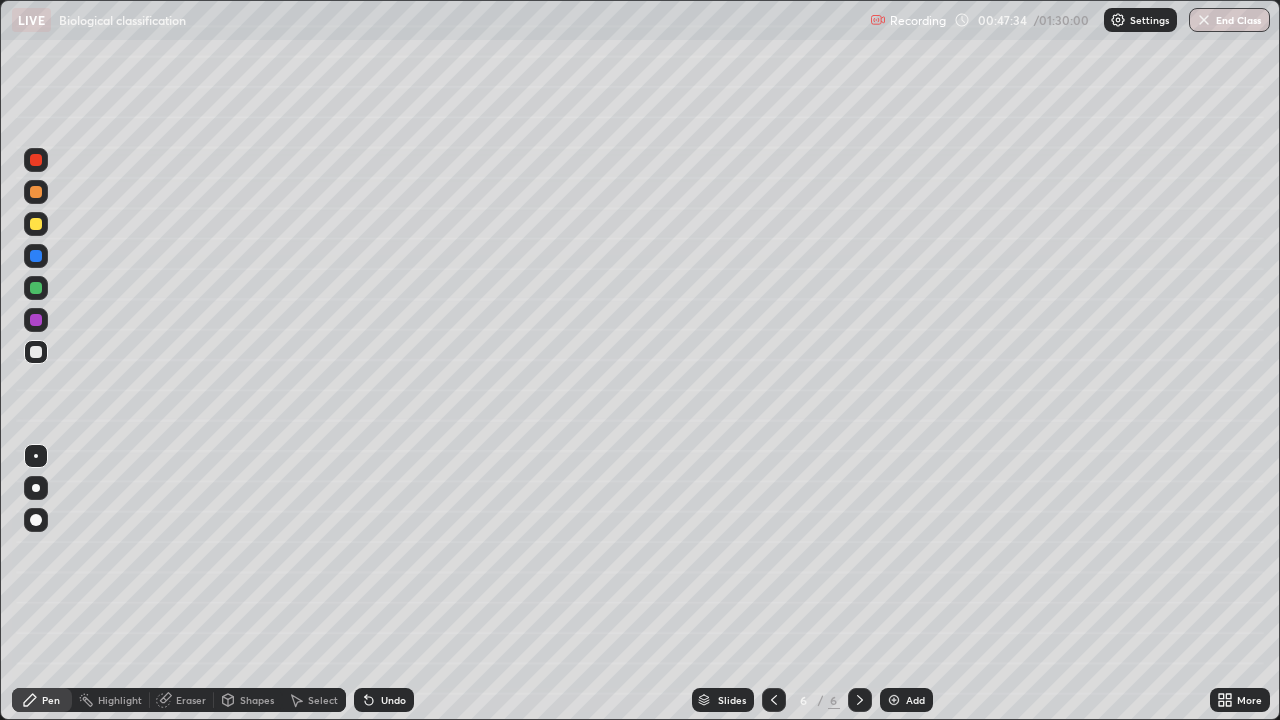 click at bounding box center [36, 192] 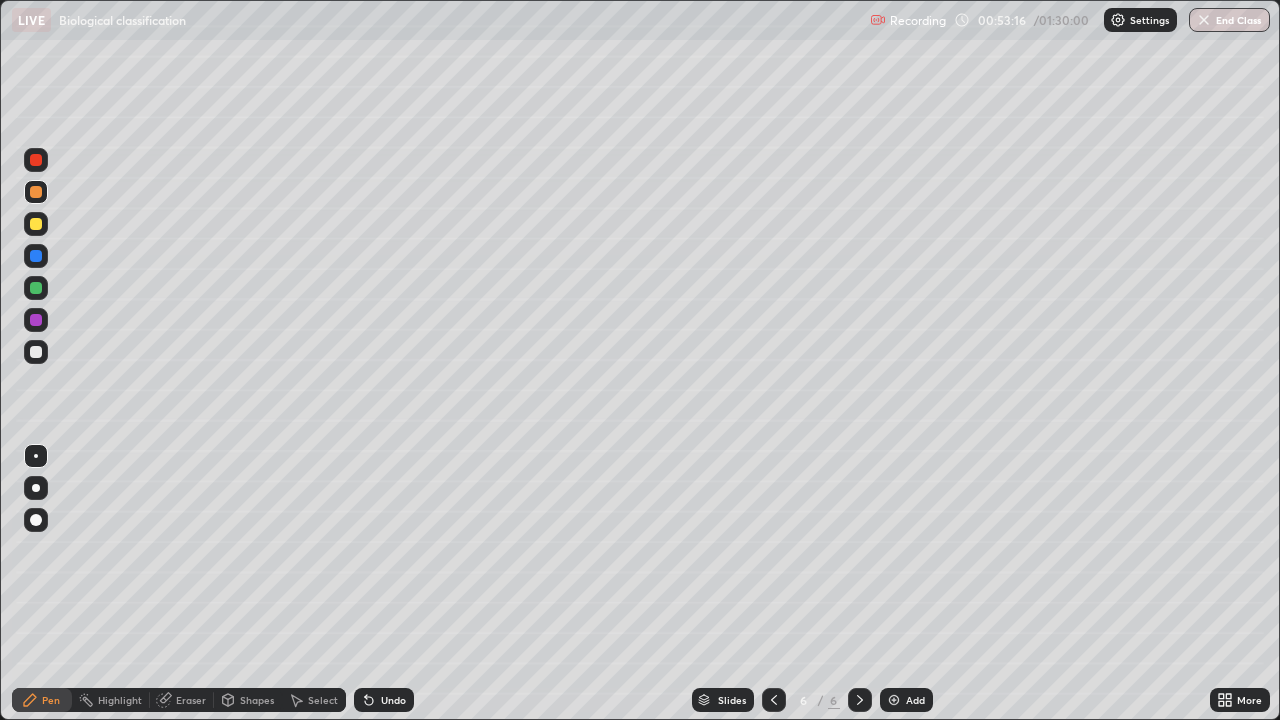 click at bounding box center (36, 288) 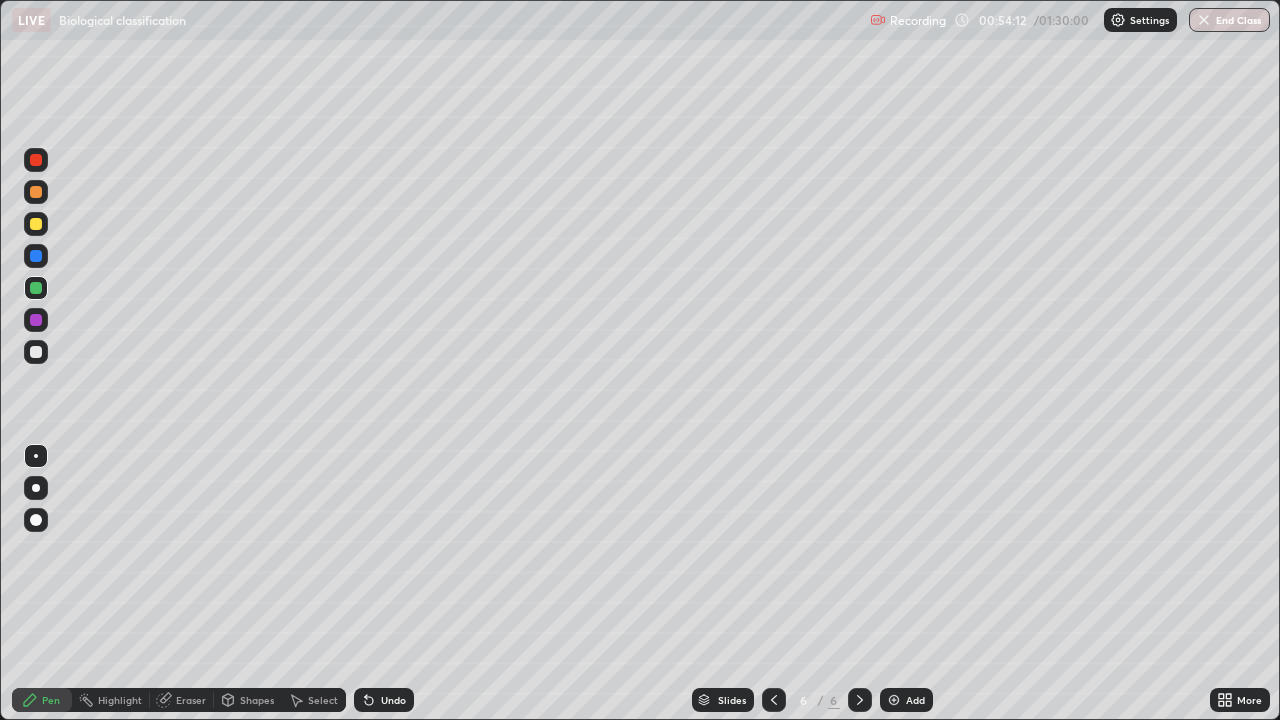 click on "Undo" at bounding box center (393, 700) 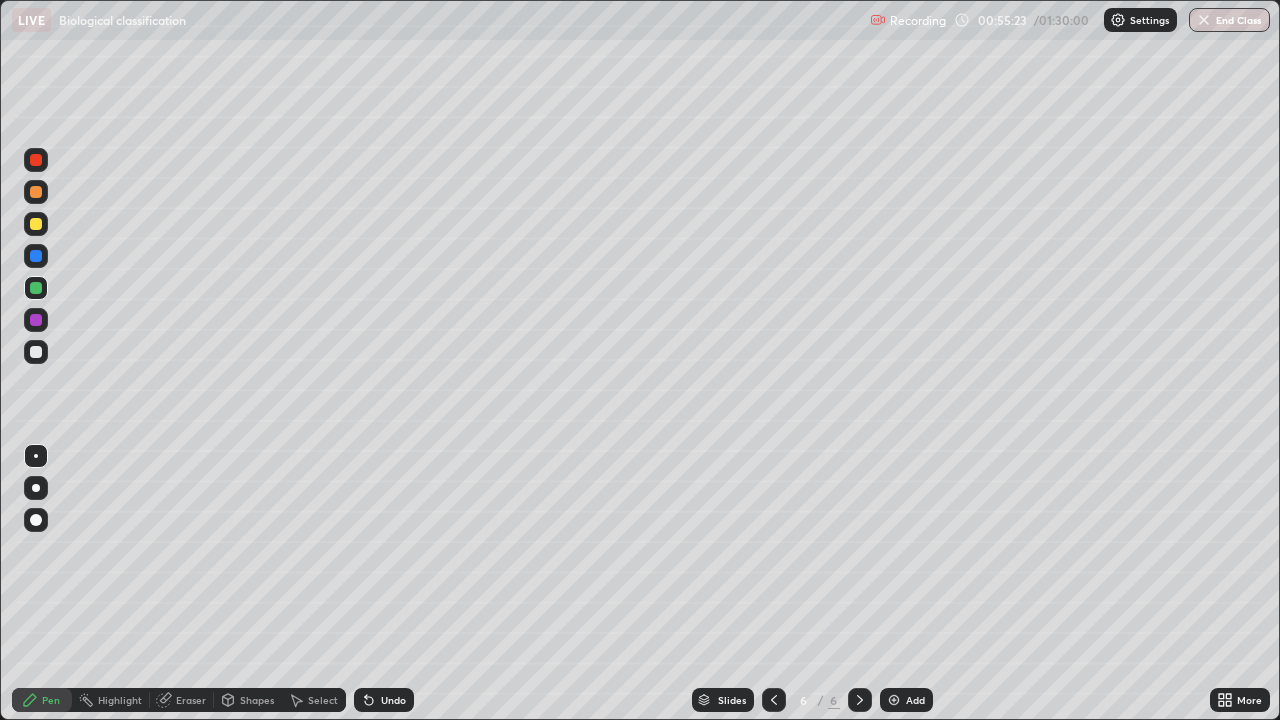 click on "Add" at bounding box center [906, 700] 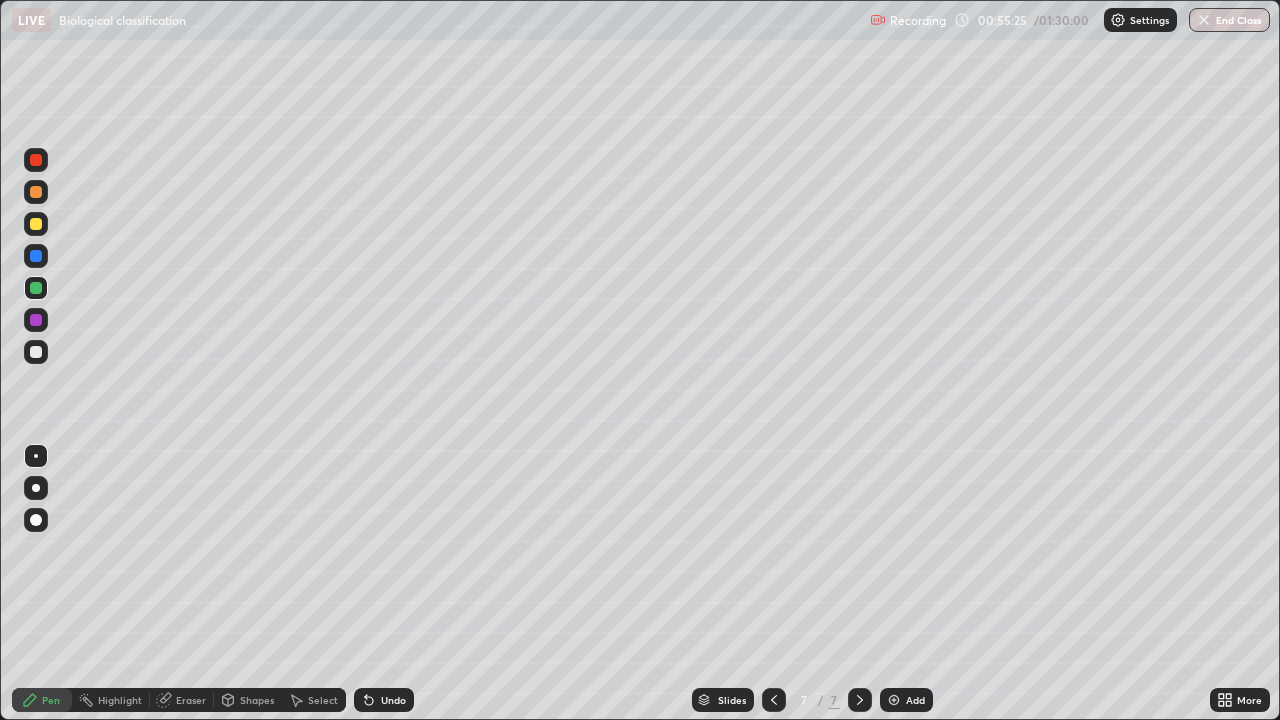 click at bounding box center [36, 352] 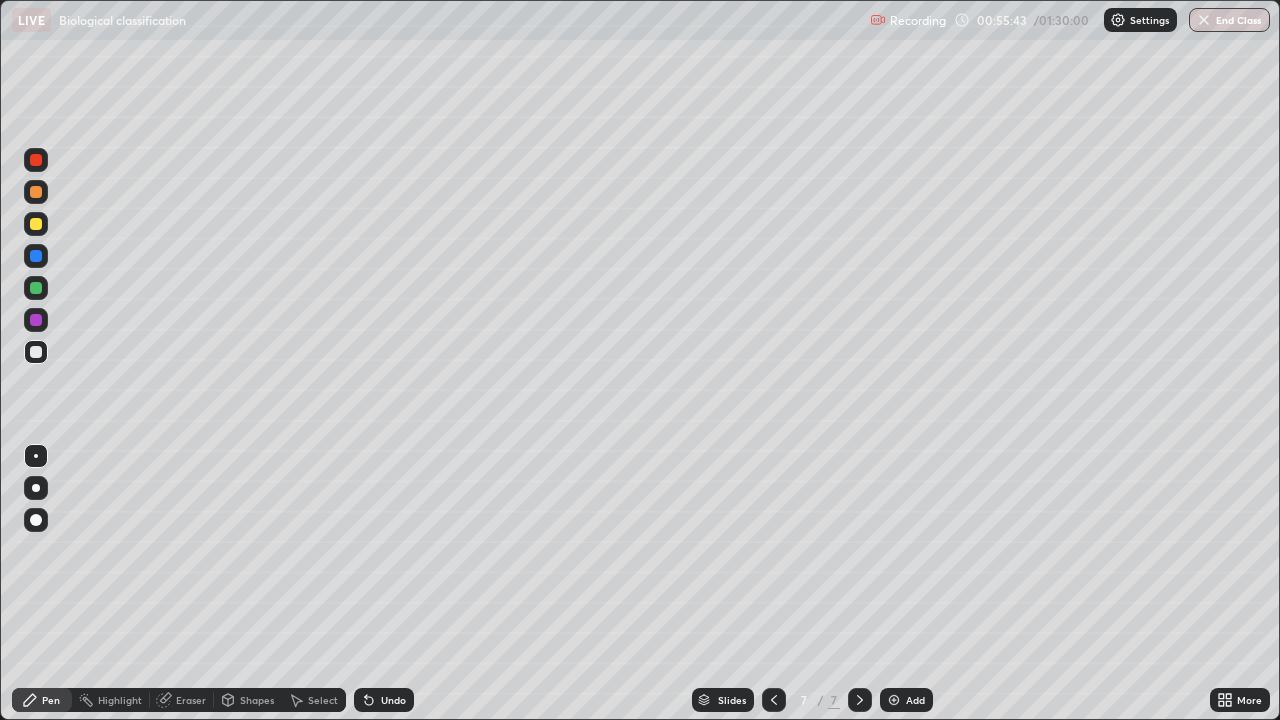 click at bounding box center (36, 224) 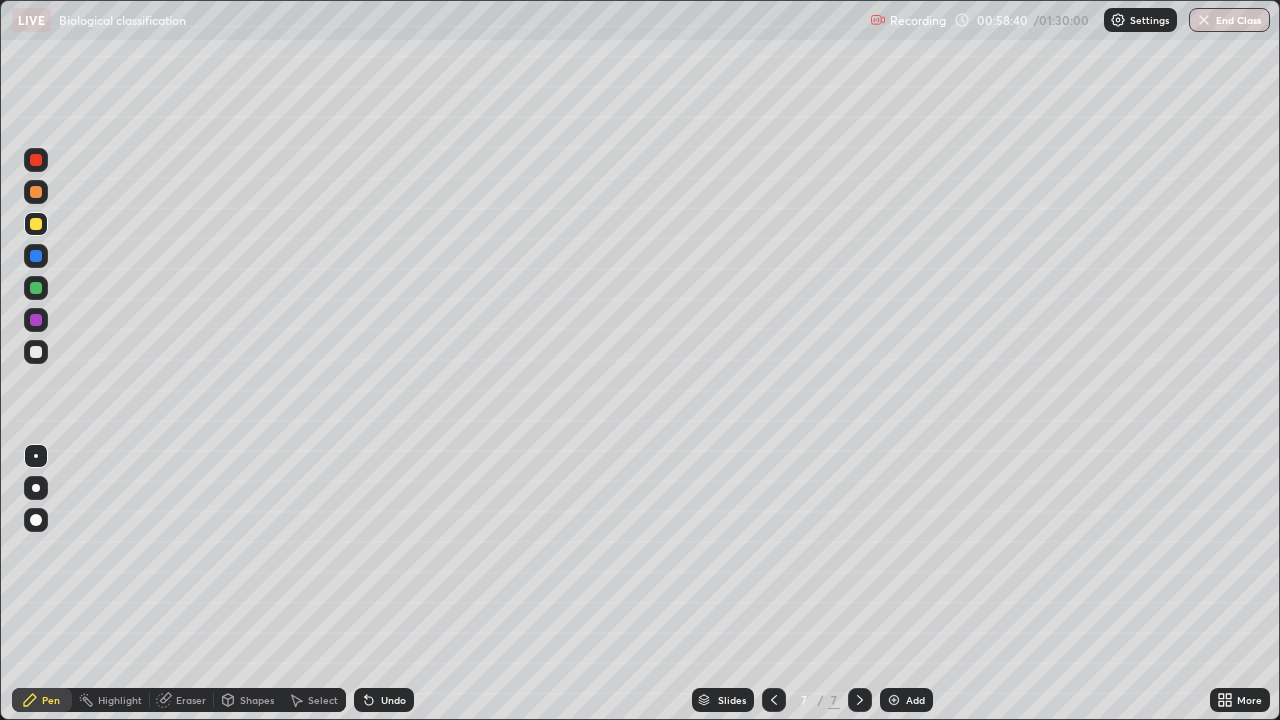 click at bounding box center [36, 192] 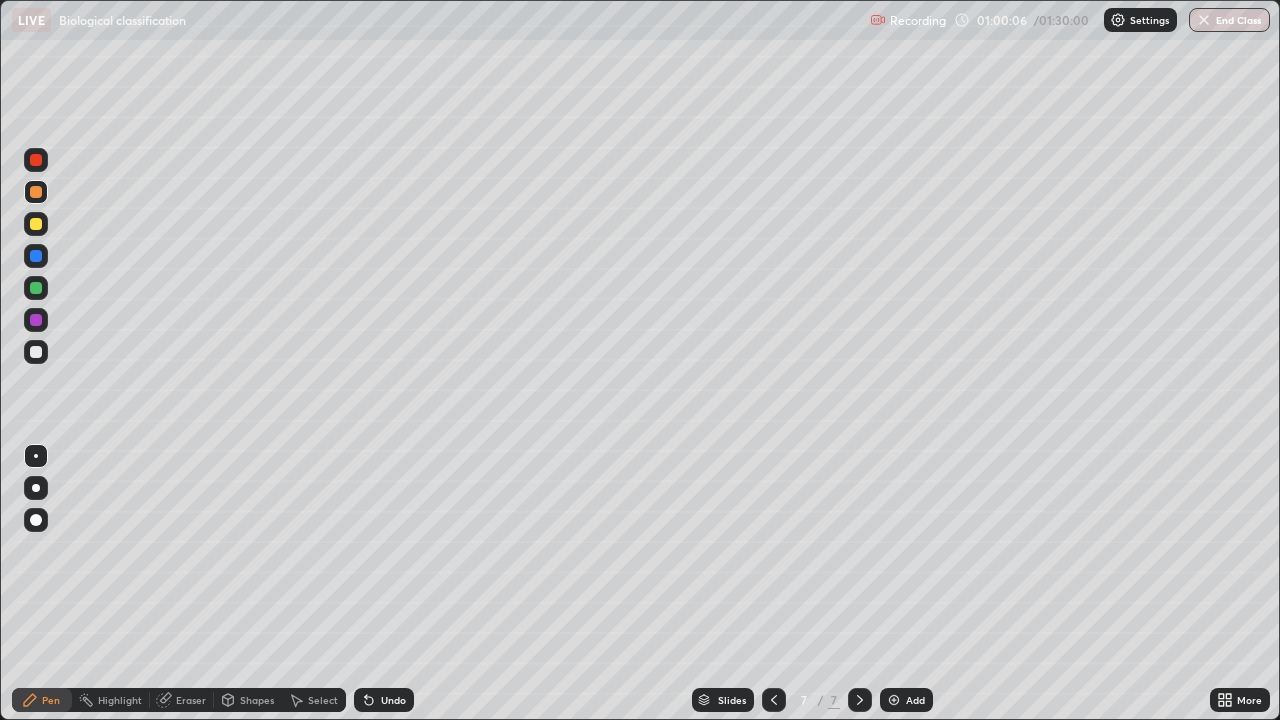 click at bounding box center (36, 224) 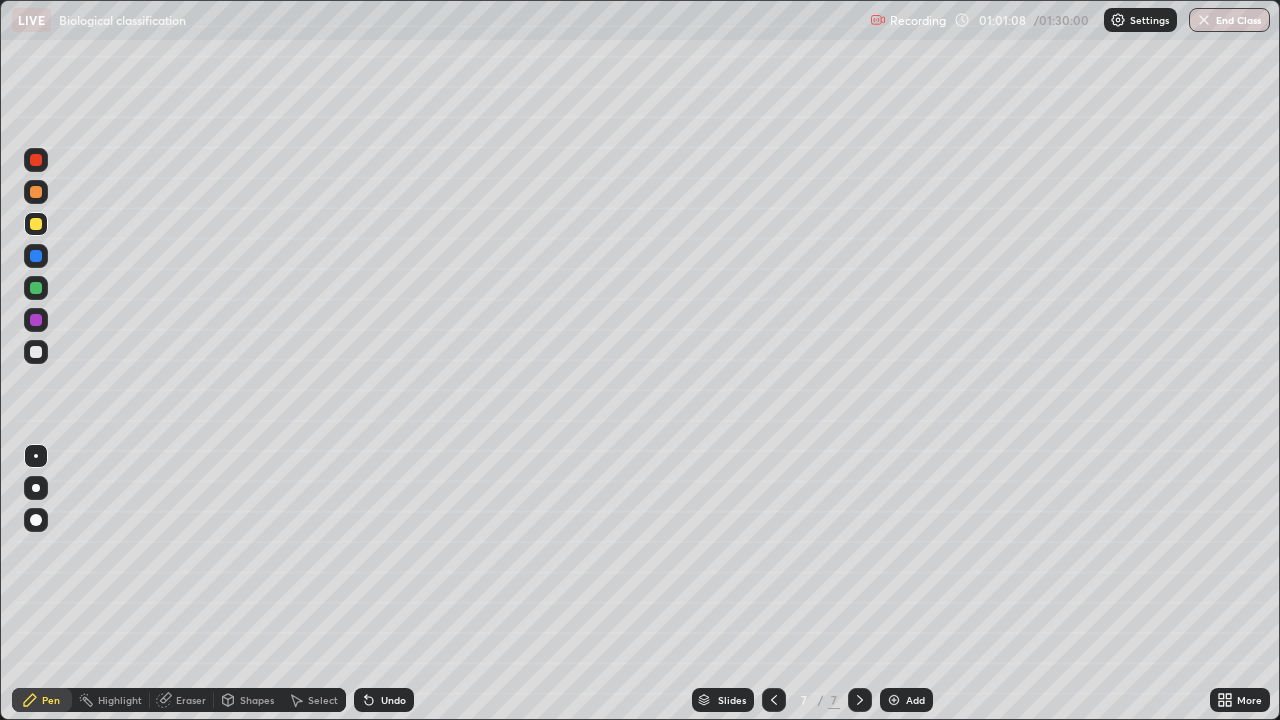 click at bounding box center [36, 256] 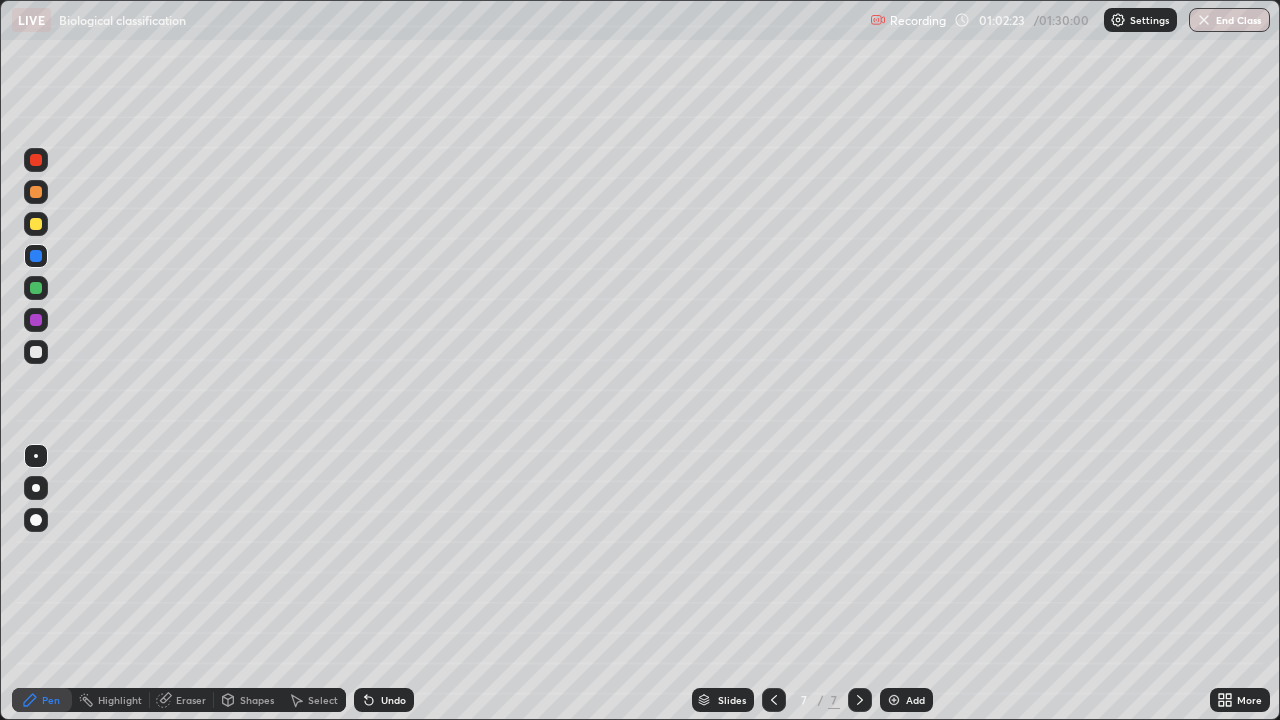 click at bounding box center (36, 224) 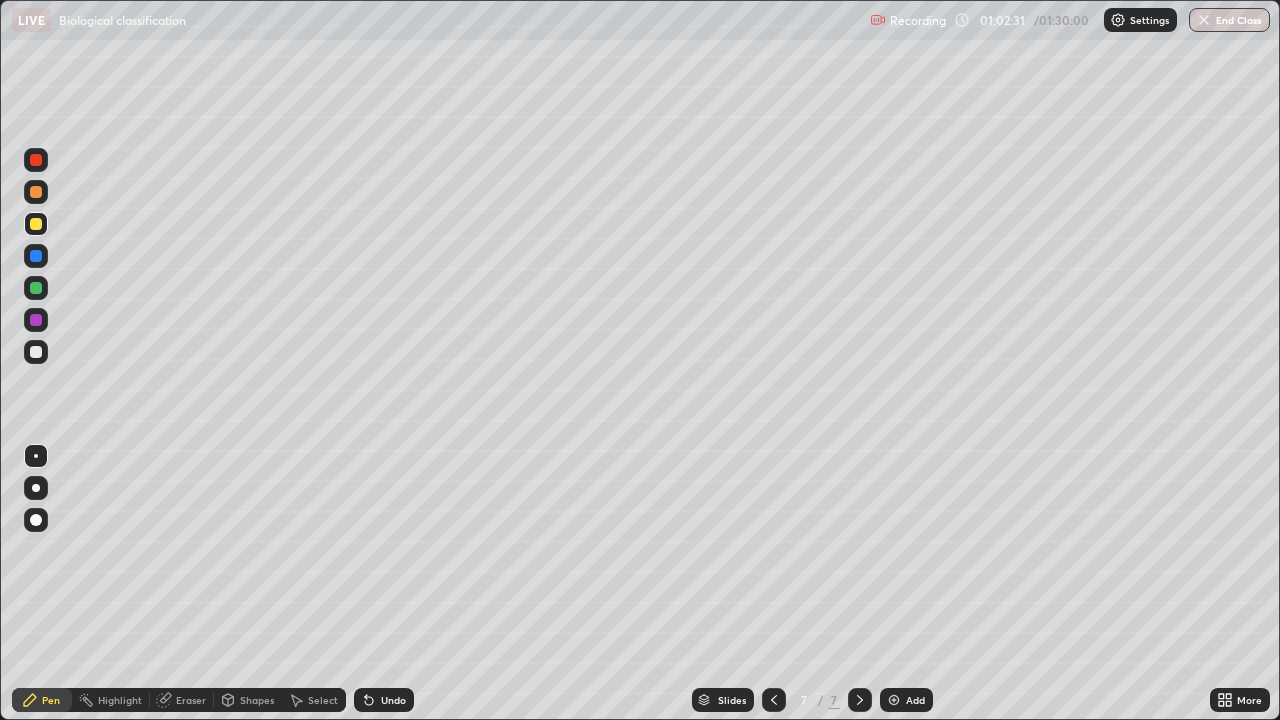 click at bounding box center [36, 256] 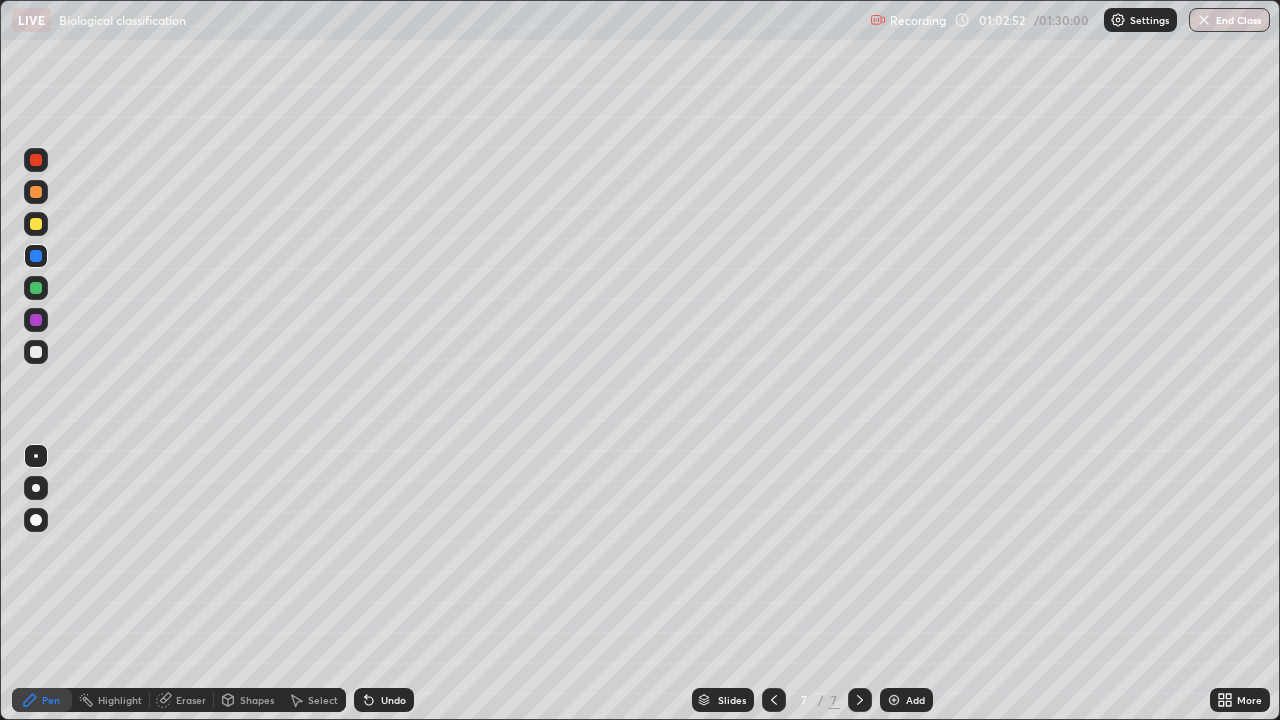 click at bounding box center [36, 224] 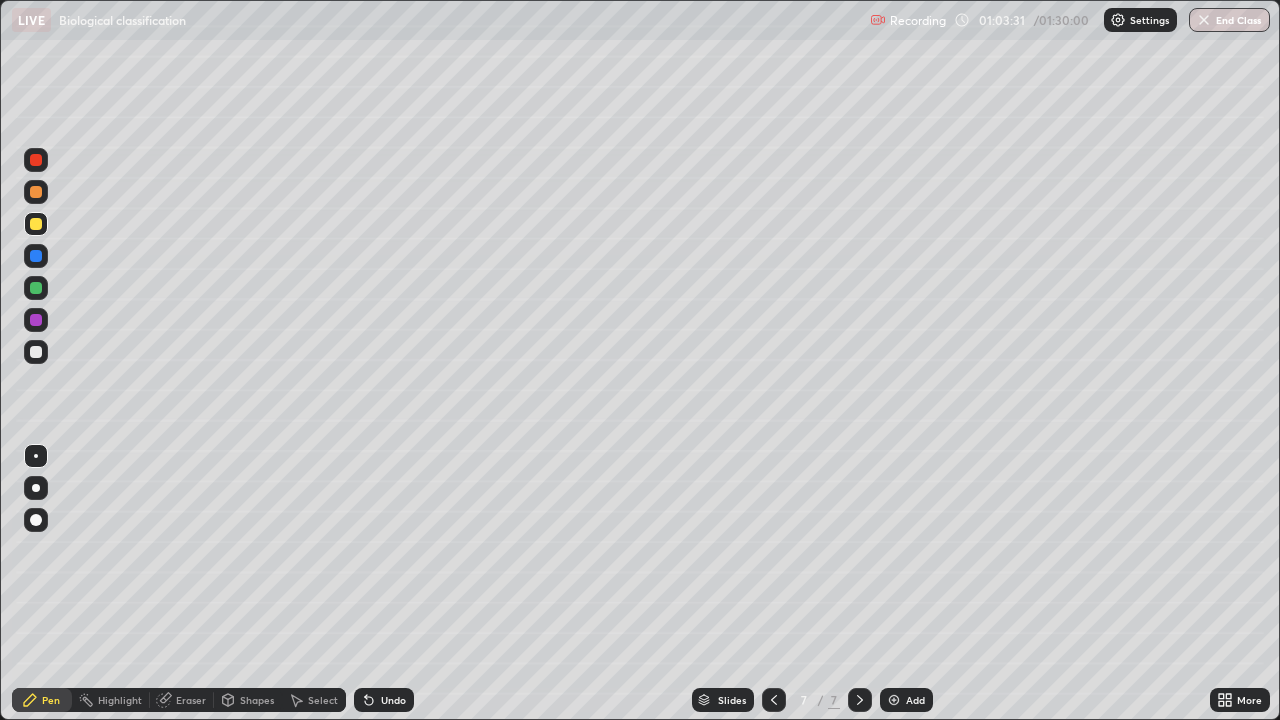 click at bounding box center (36, 256) 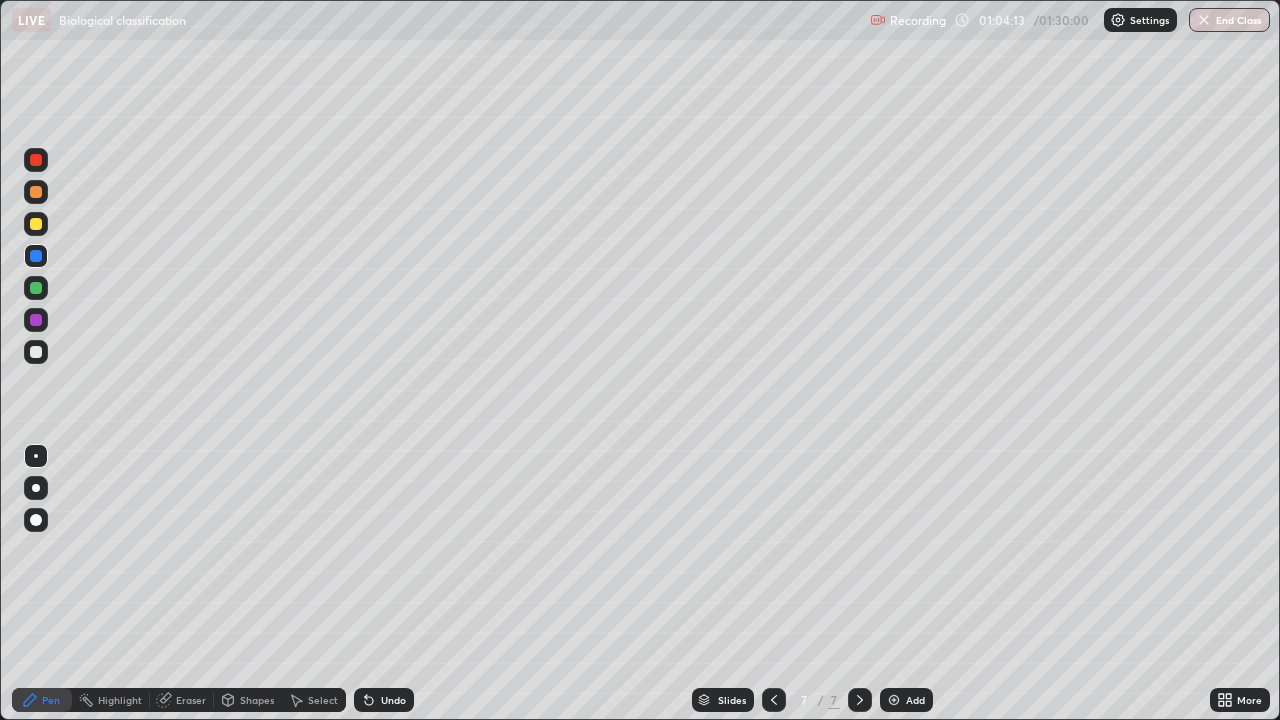 click at bounding box center (36, 192) 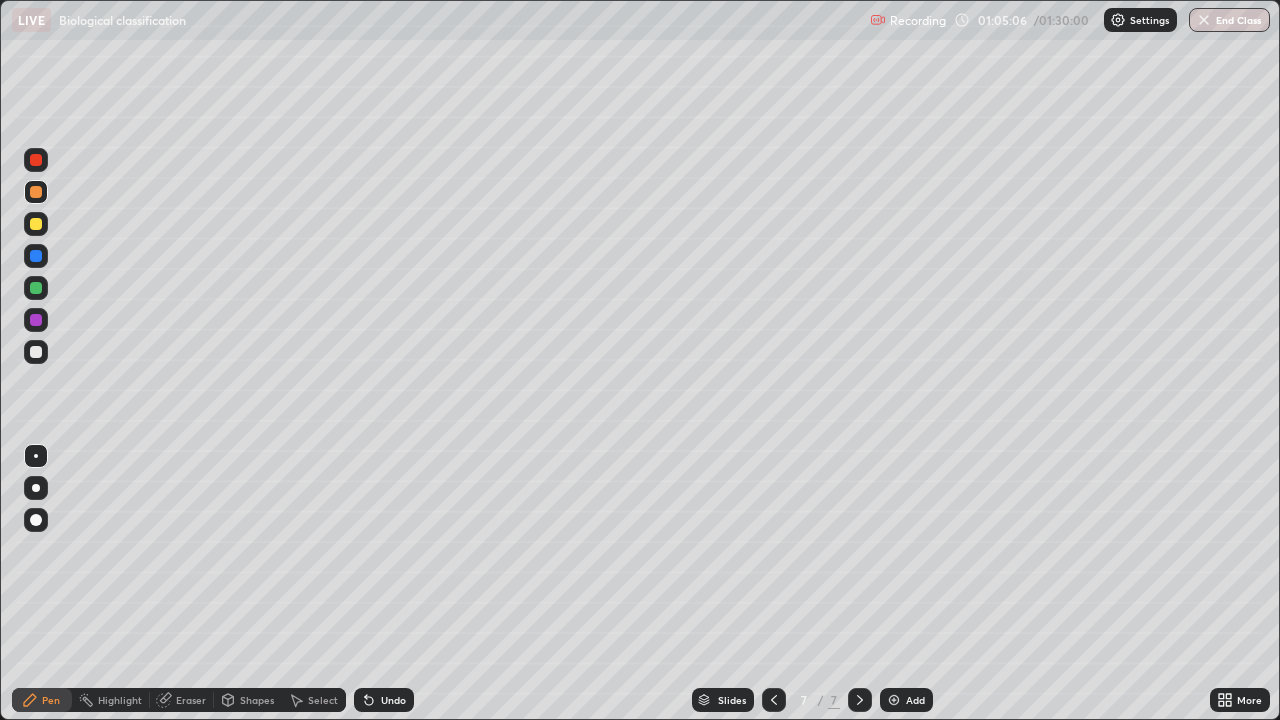 click at bounding box center [36, 320] 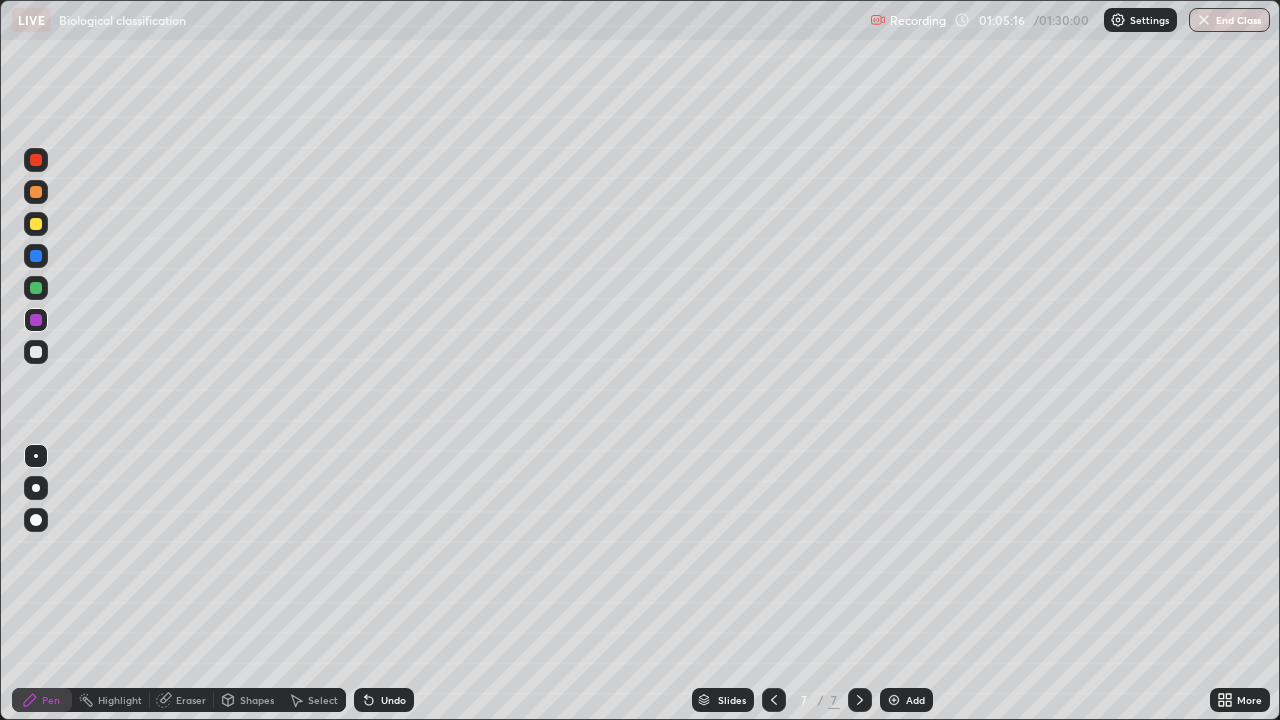 click at bounding box center (36, 160) 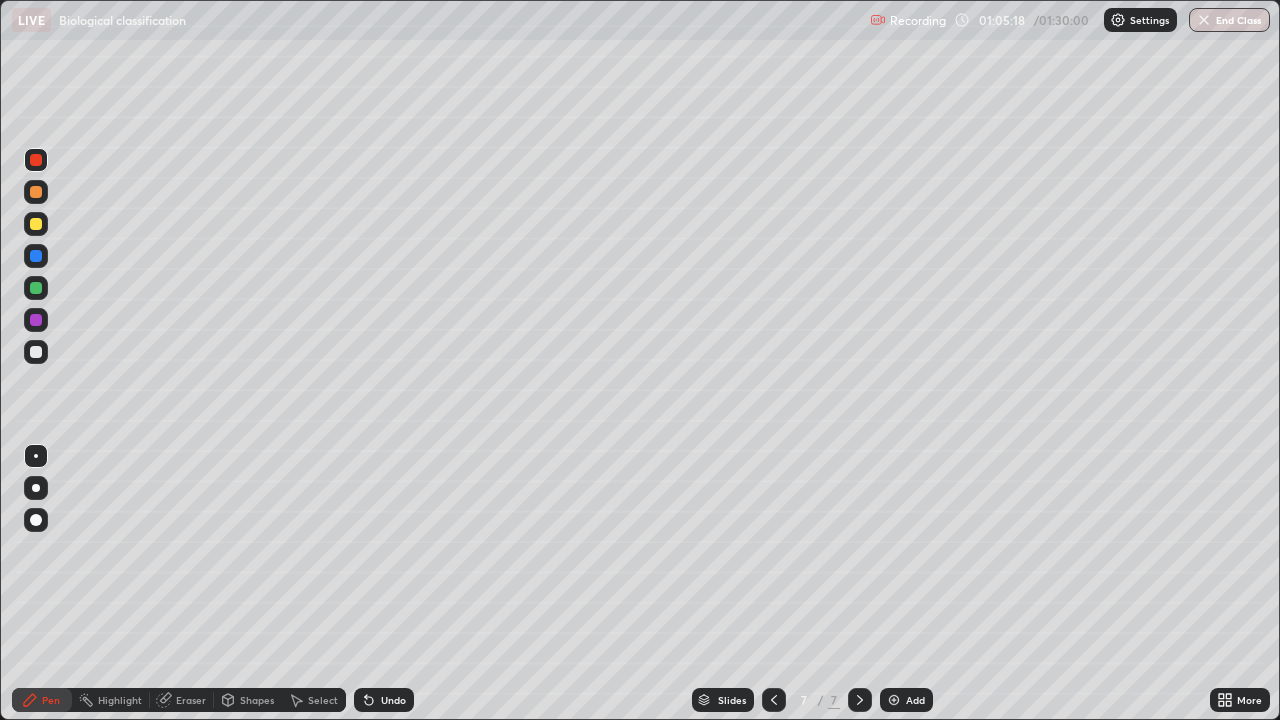 click at bounding box center [36, 352] 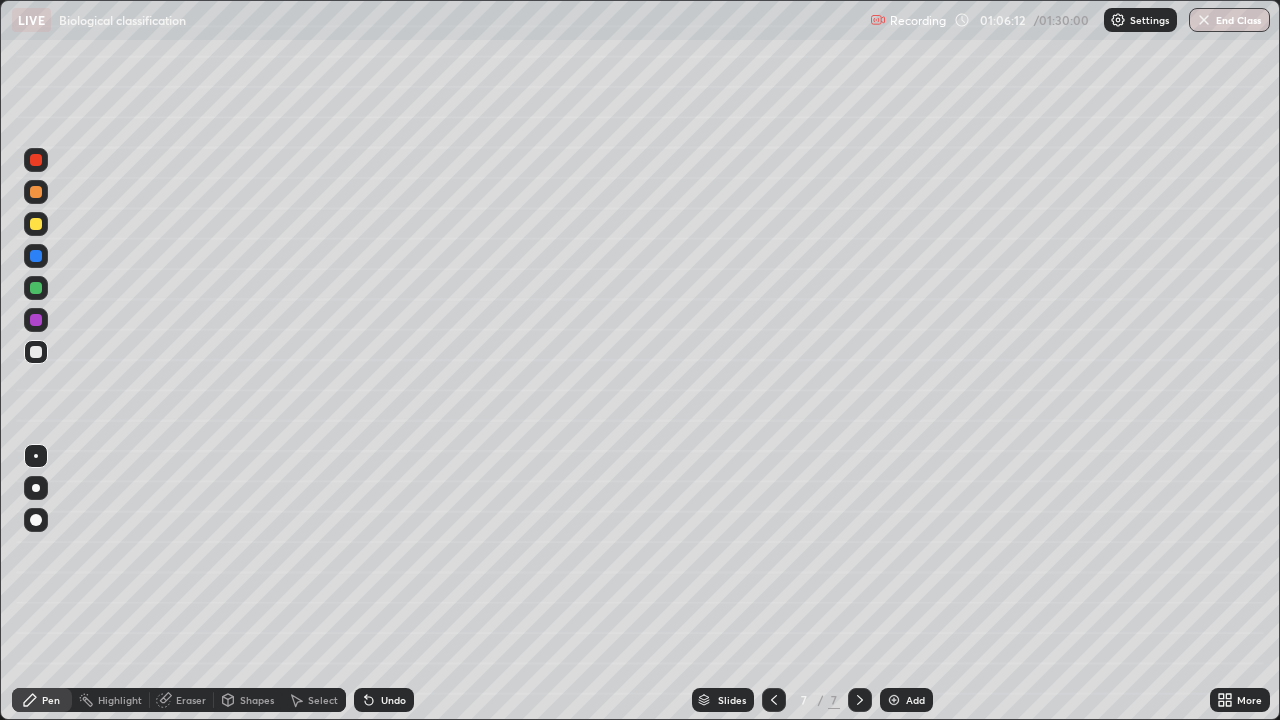 click at bounding box center (36, 320) 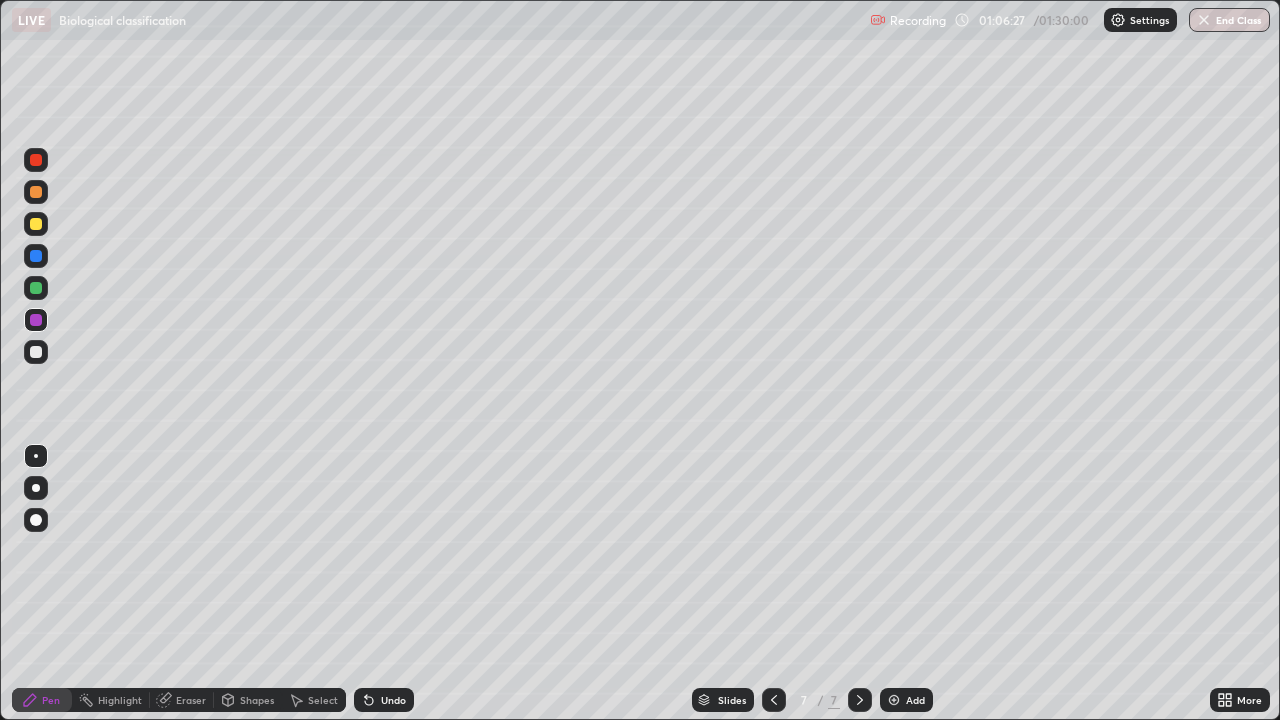 click on "Undo" at bounding box center (384, 700) 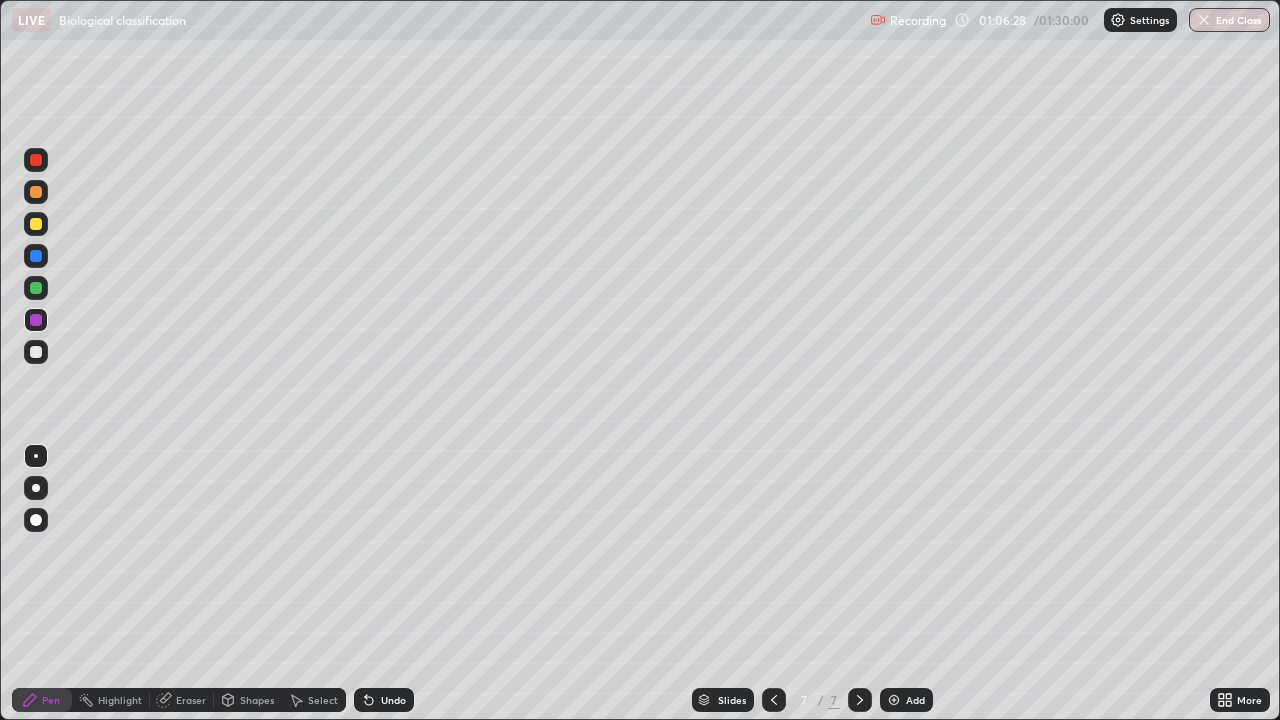 click on "Undo" at bounding box center (384, 700) 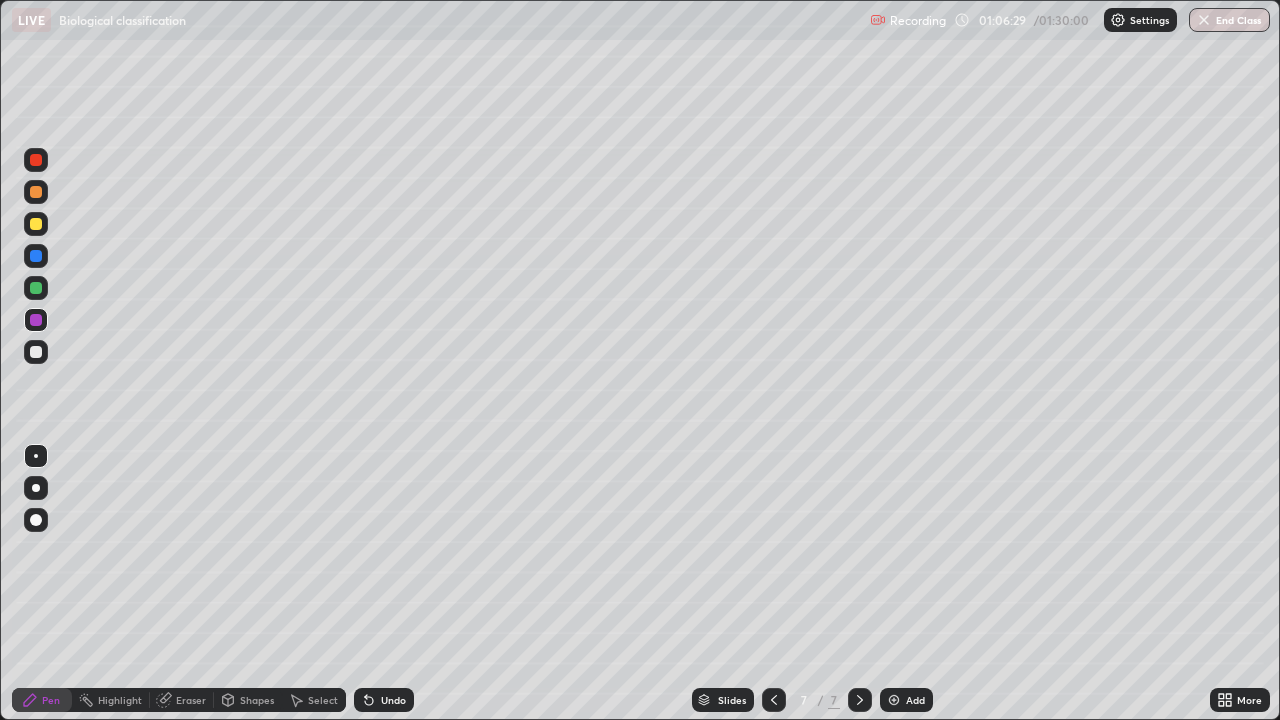 click at bounding box center [36, 352] 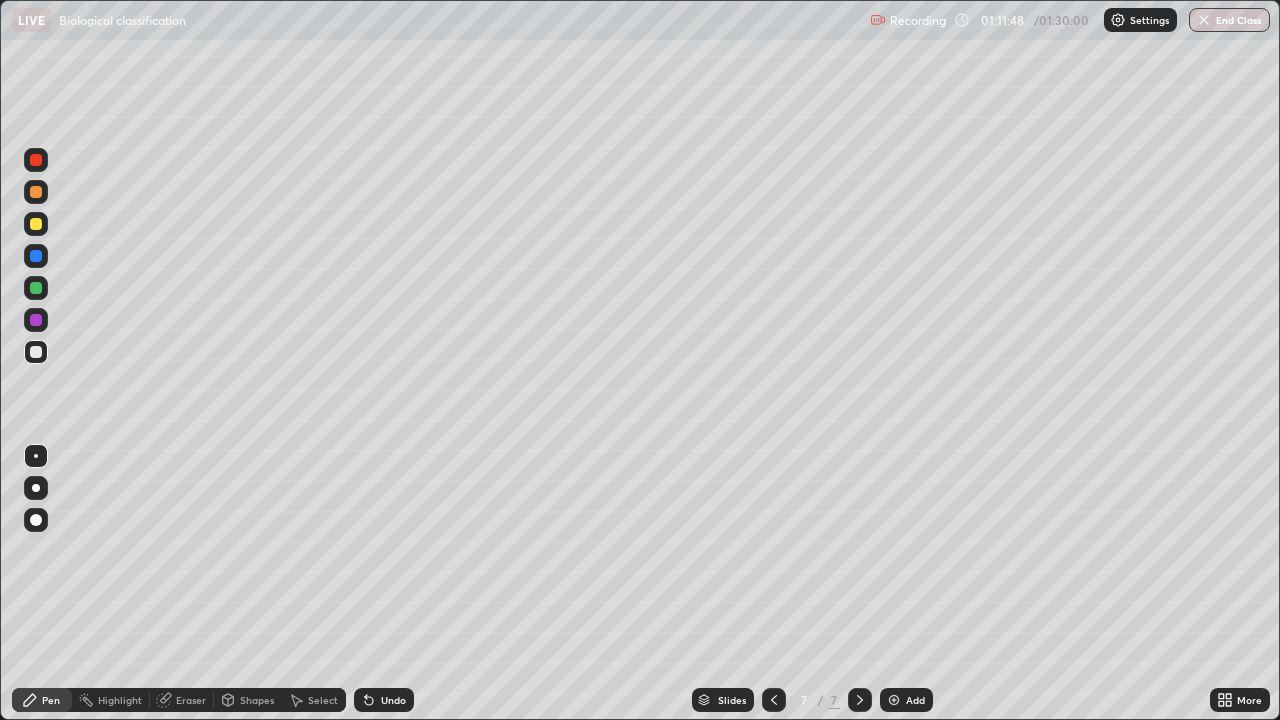 click on "Add" at bounding box center [915, 700] 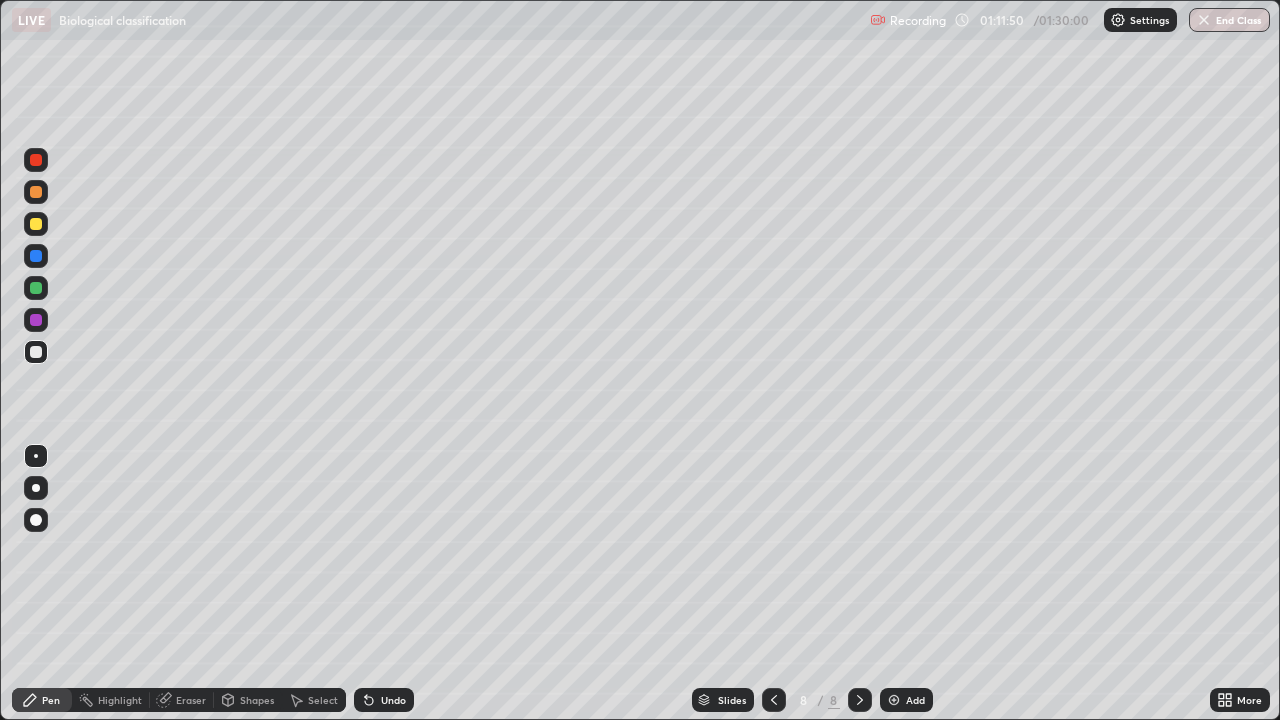 click at bounding box center [36, 256] 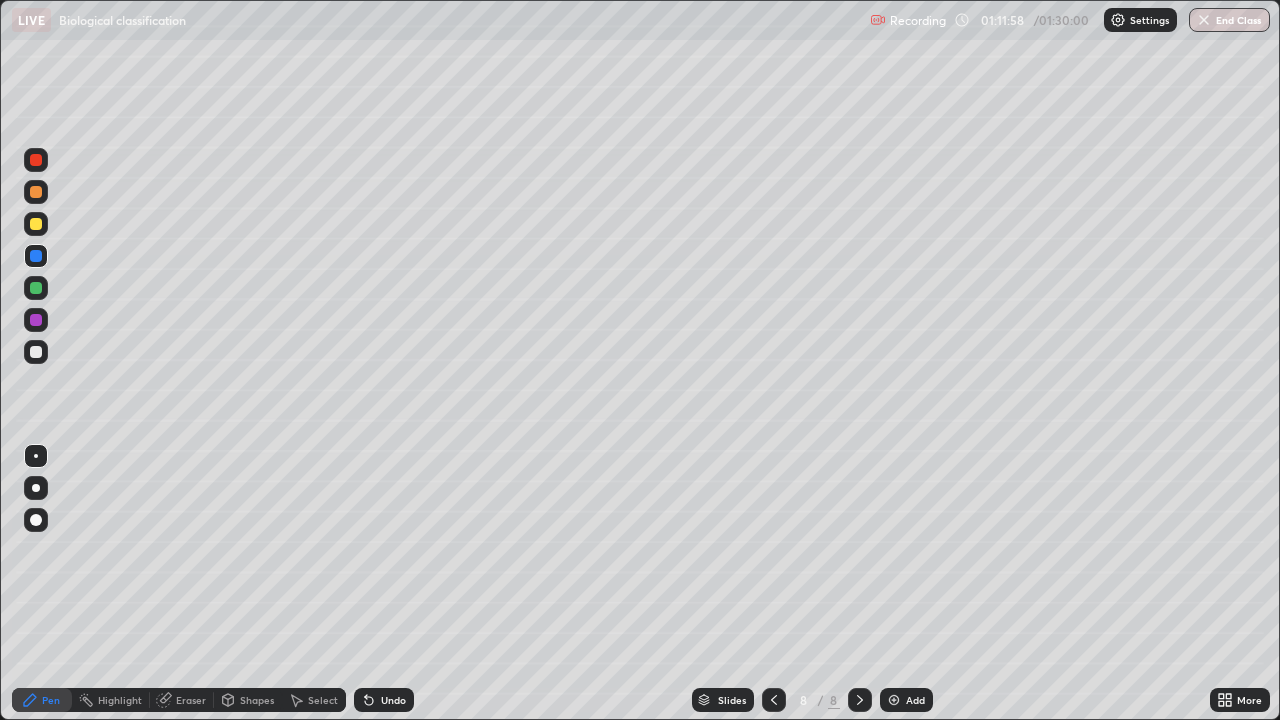 click at bounding box center (36, 192) 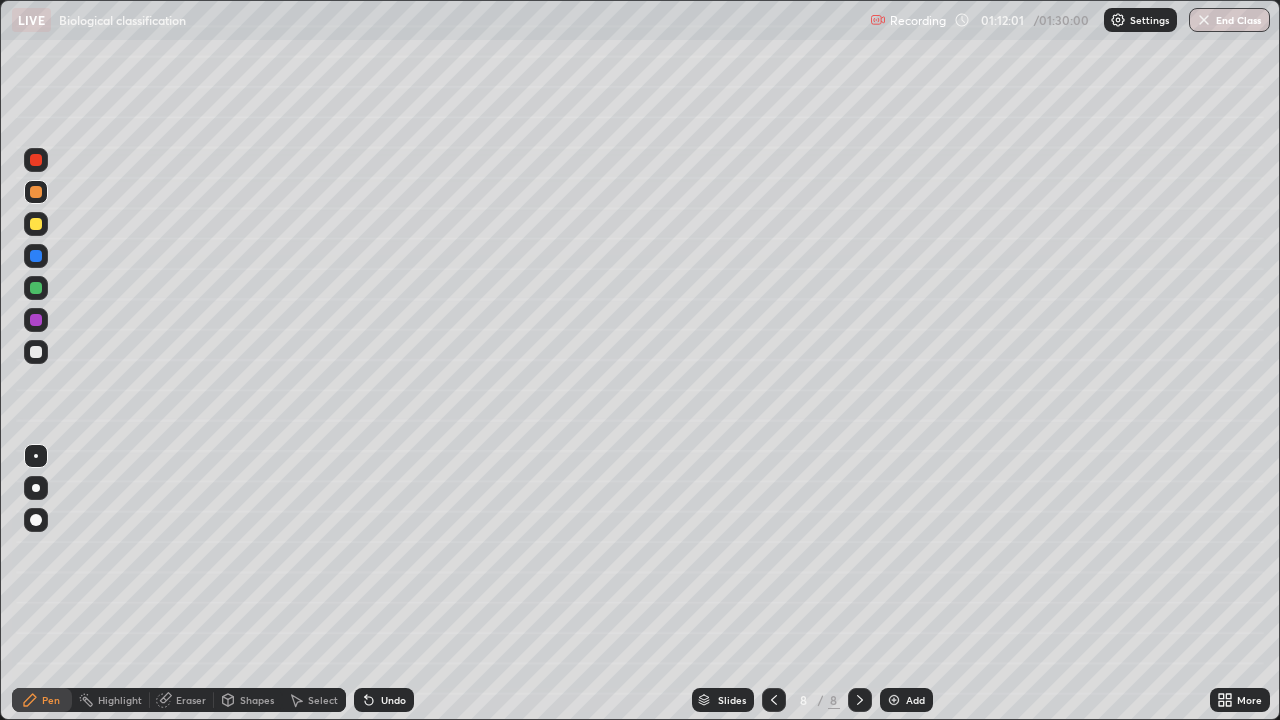 click at bounding box center (36, 320) 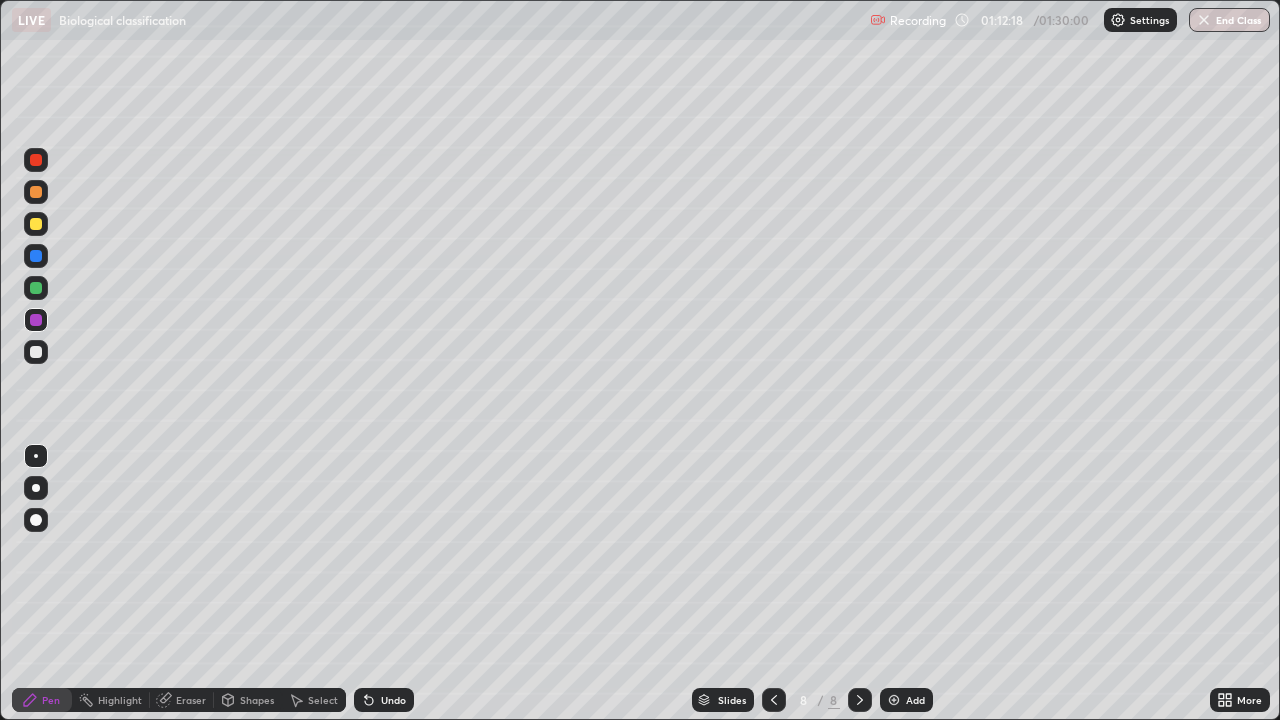 click on "Undo" at bounding box center (393, 700) 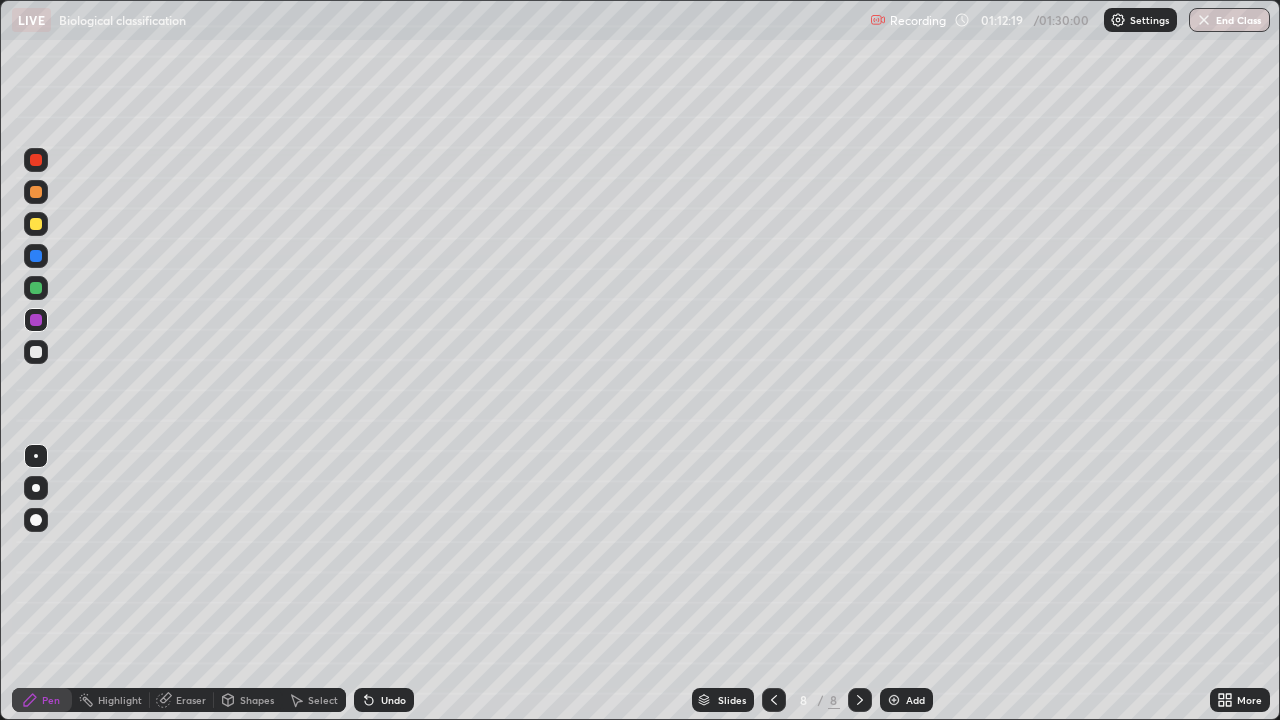 click at bounding box center (36, 352) 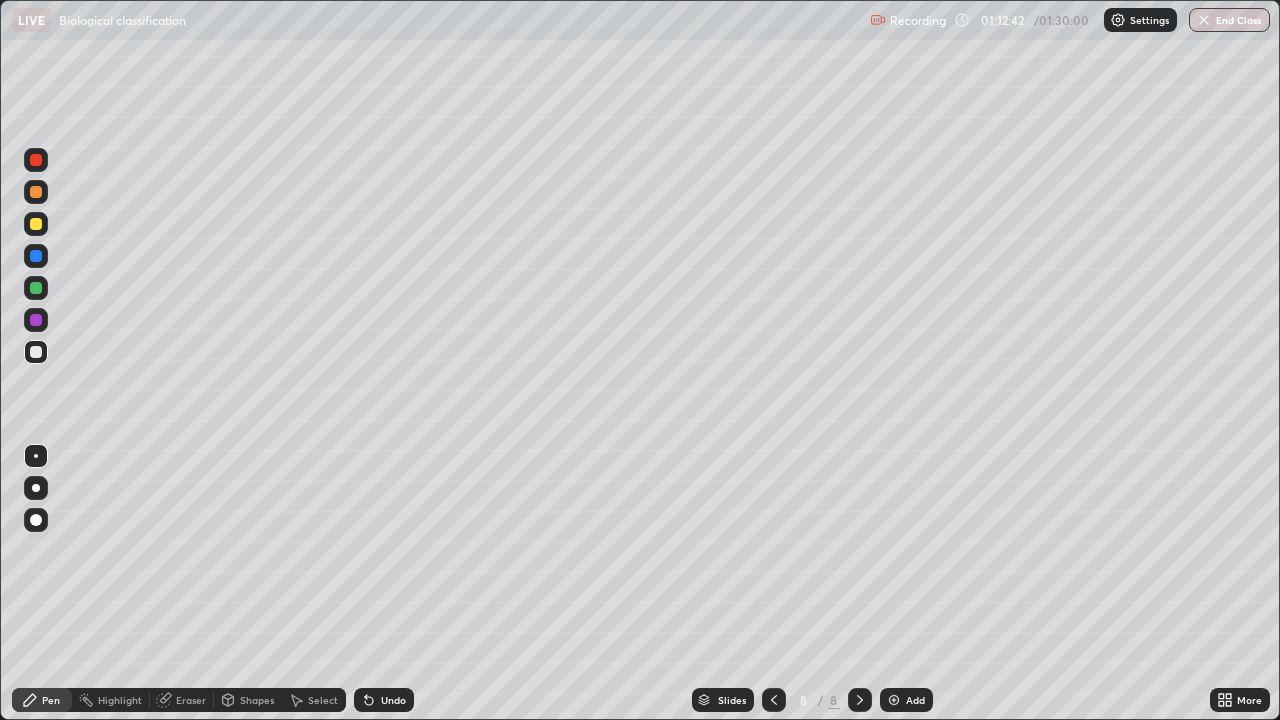 click at bounding box center [36, 320] 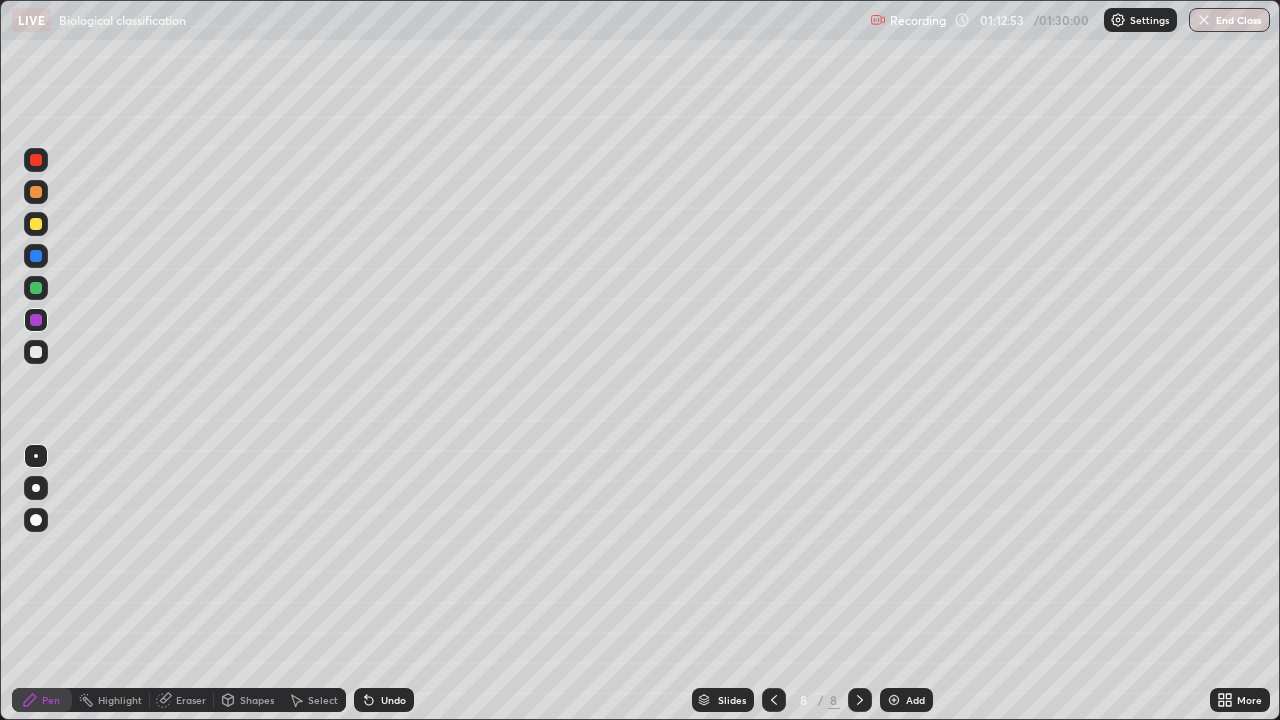 click at bounding box center (36, 352) 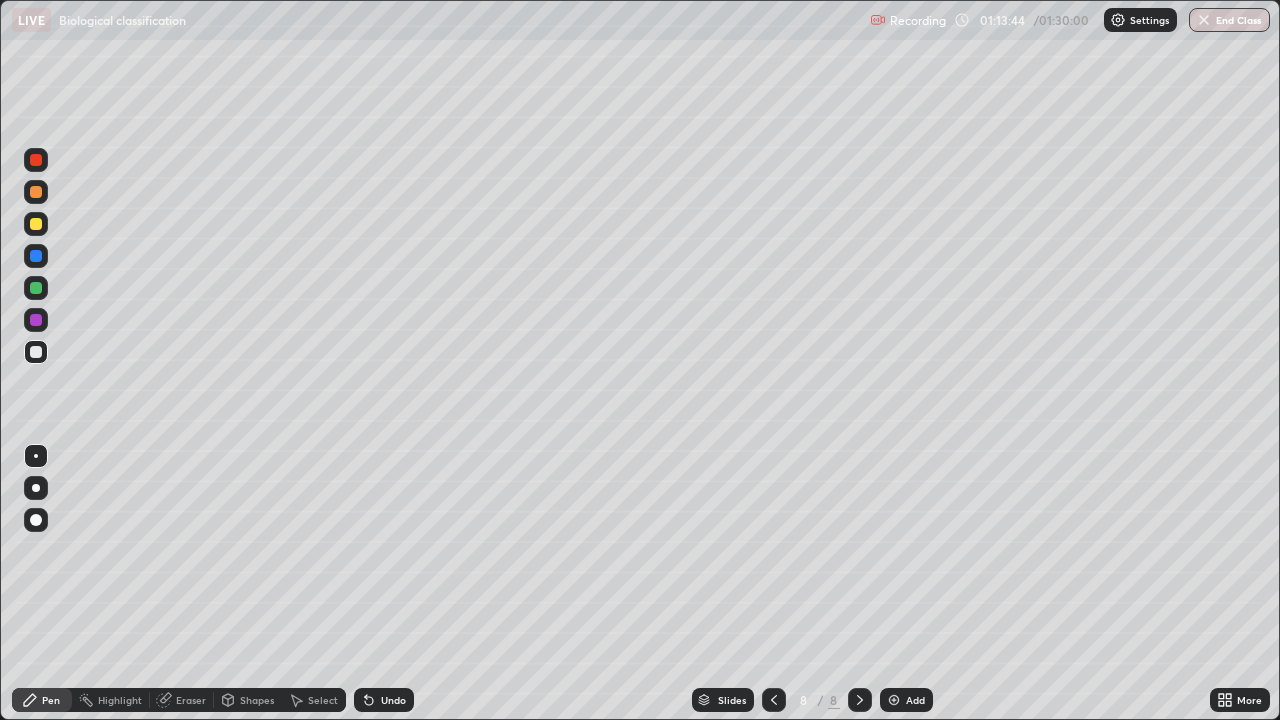 click at bounding box center [36, 160] 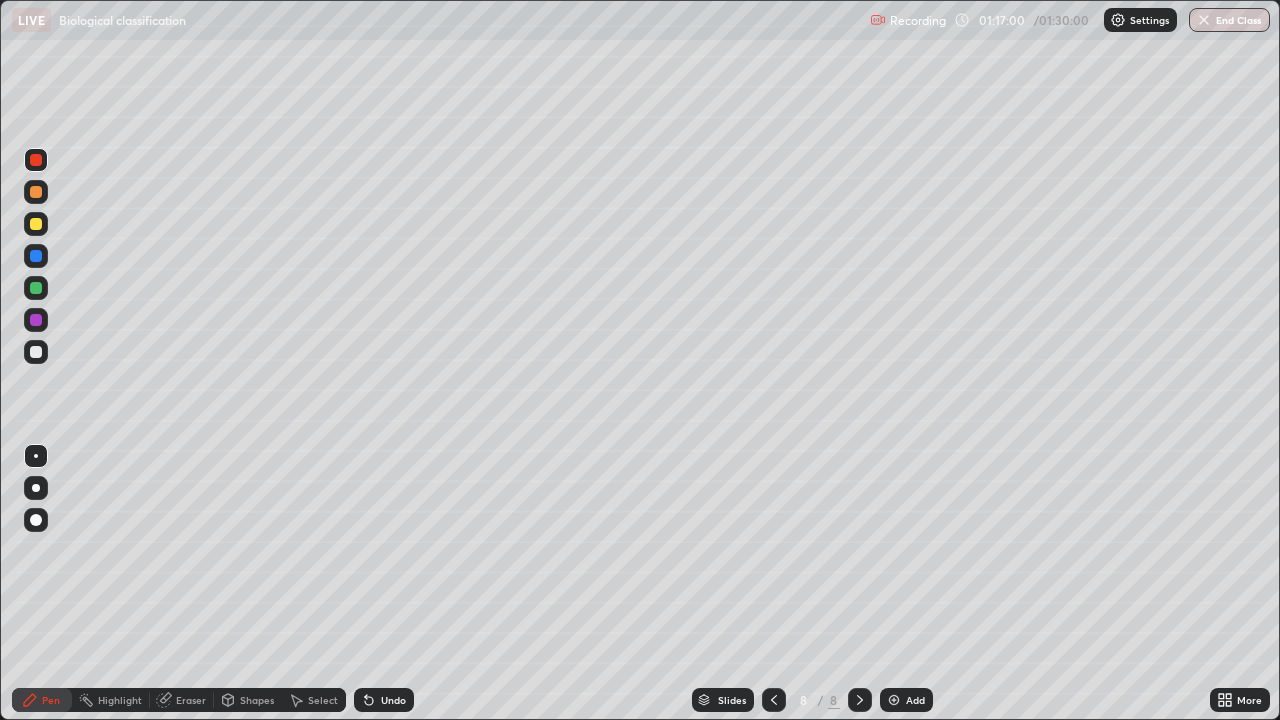click 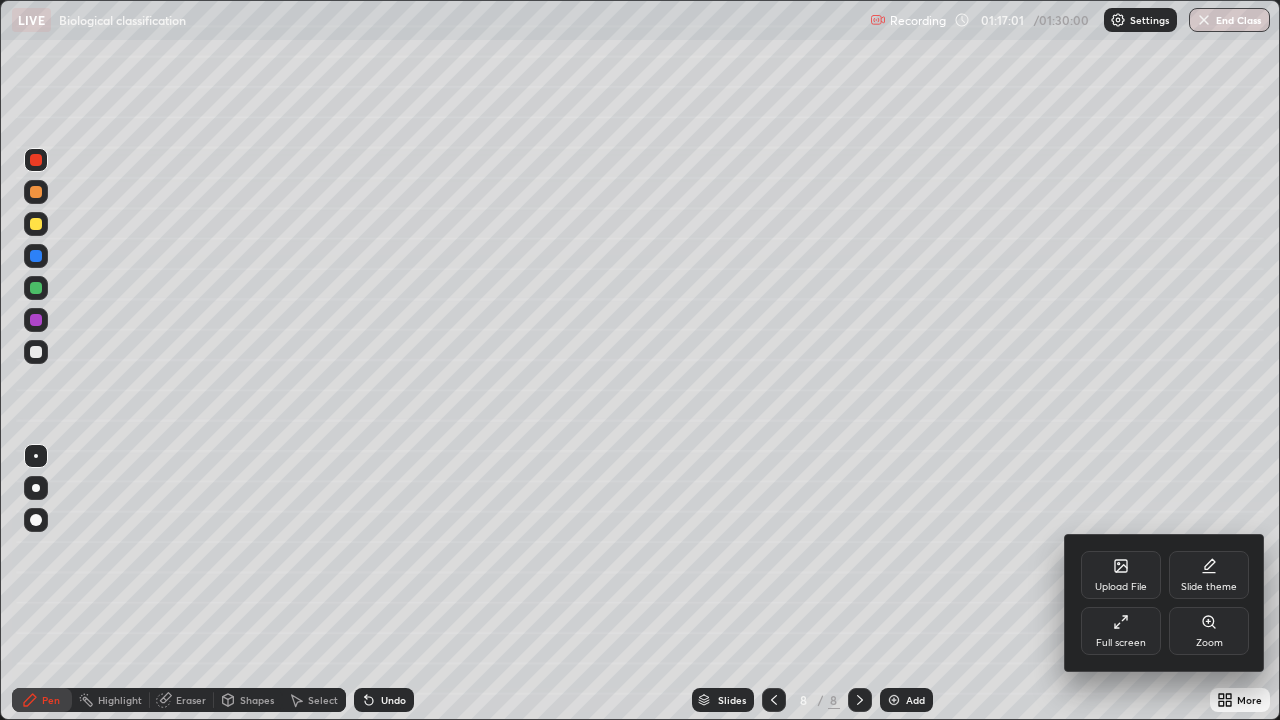 click on "Full screen" at bounding box center (1121, 631) 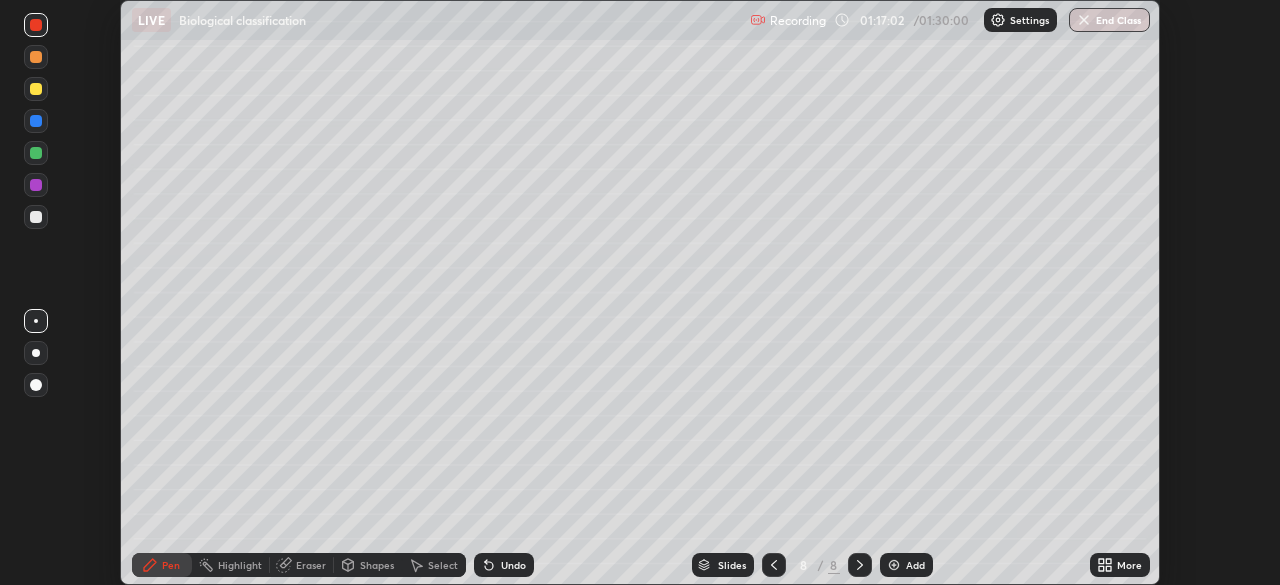 scroll, scrollTop: 585, scrollLeft: 1280, axis: both 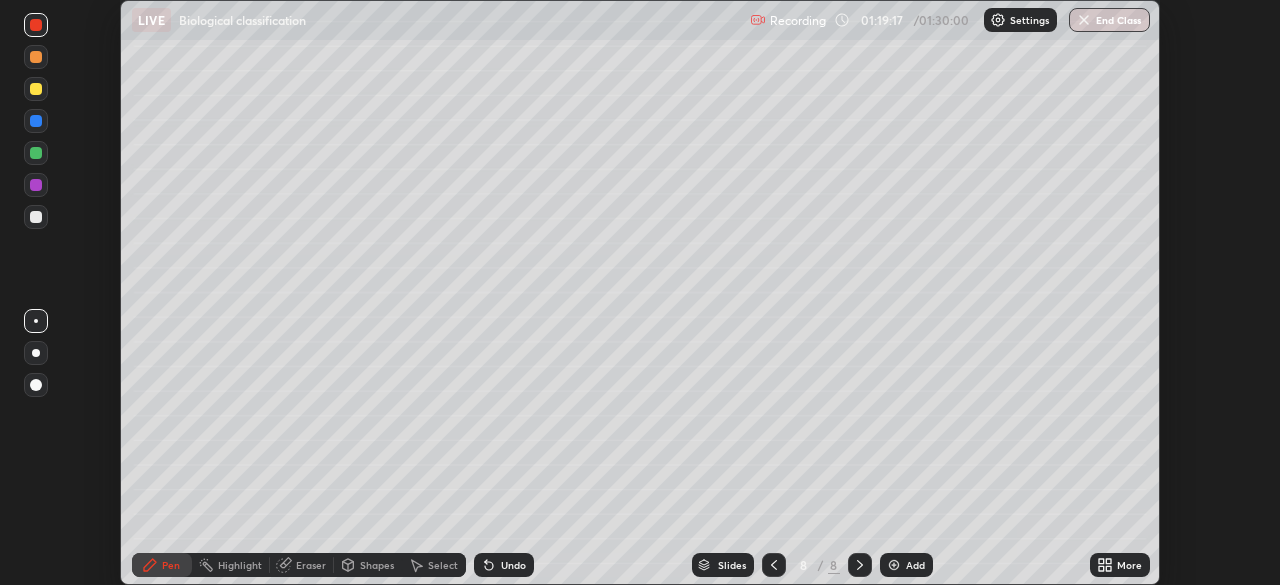 click on "End Class" at bounding box center [1109, 20] 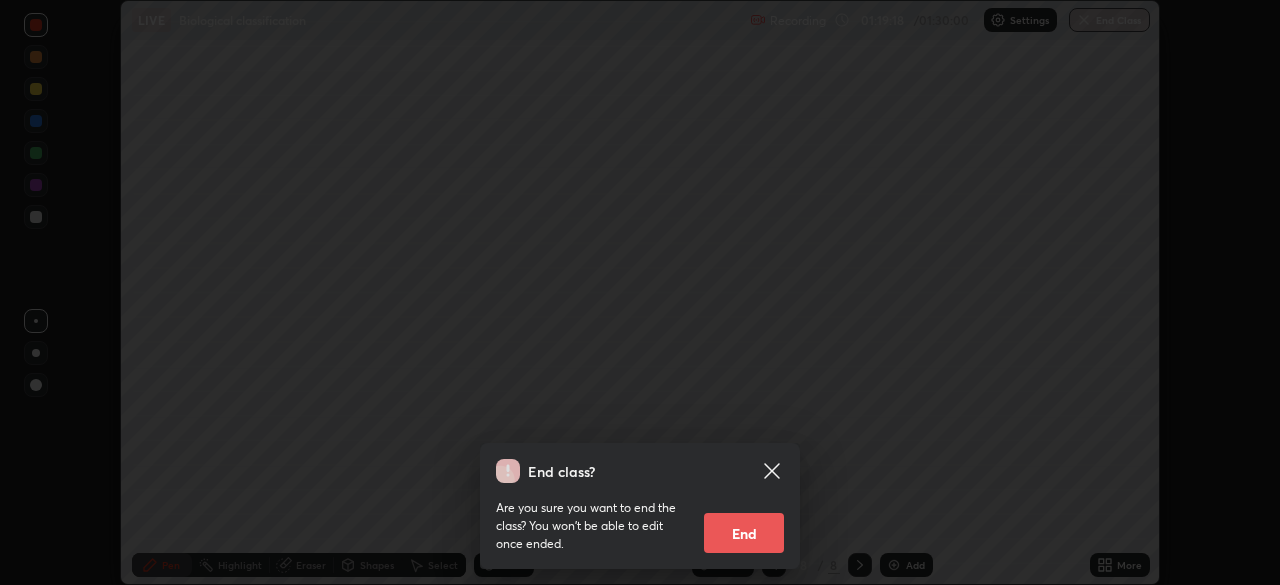 click on "End" at bounding box center [744, 533] 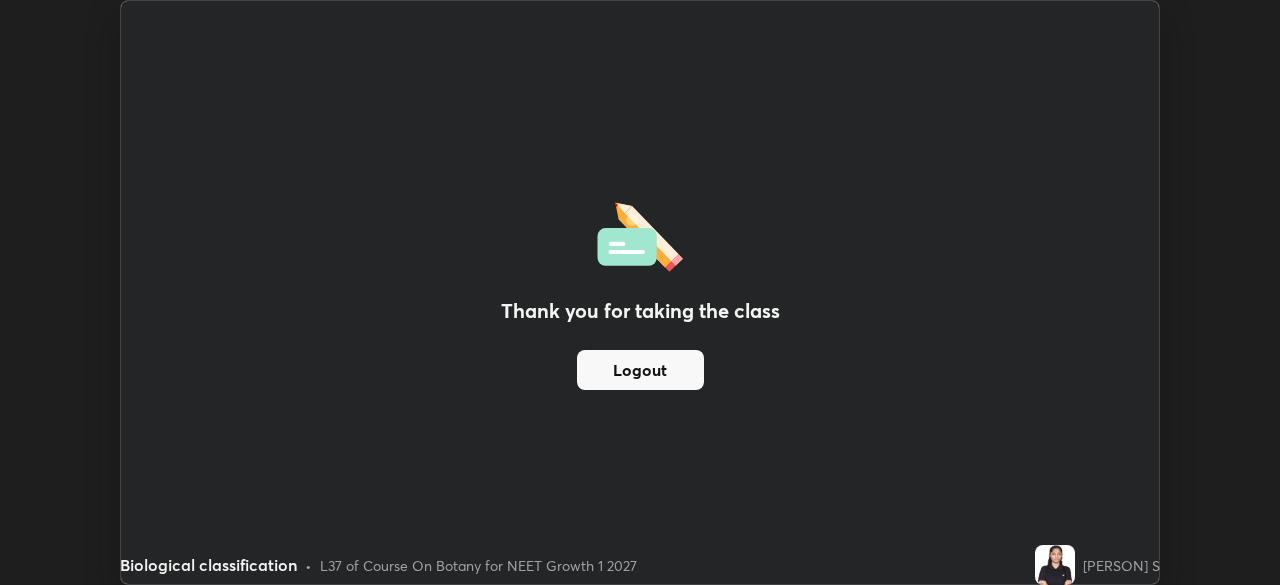 click on "Logout" at bounding box center (640, 370) 